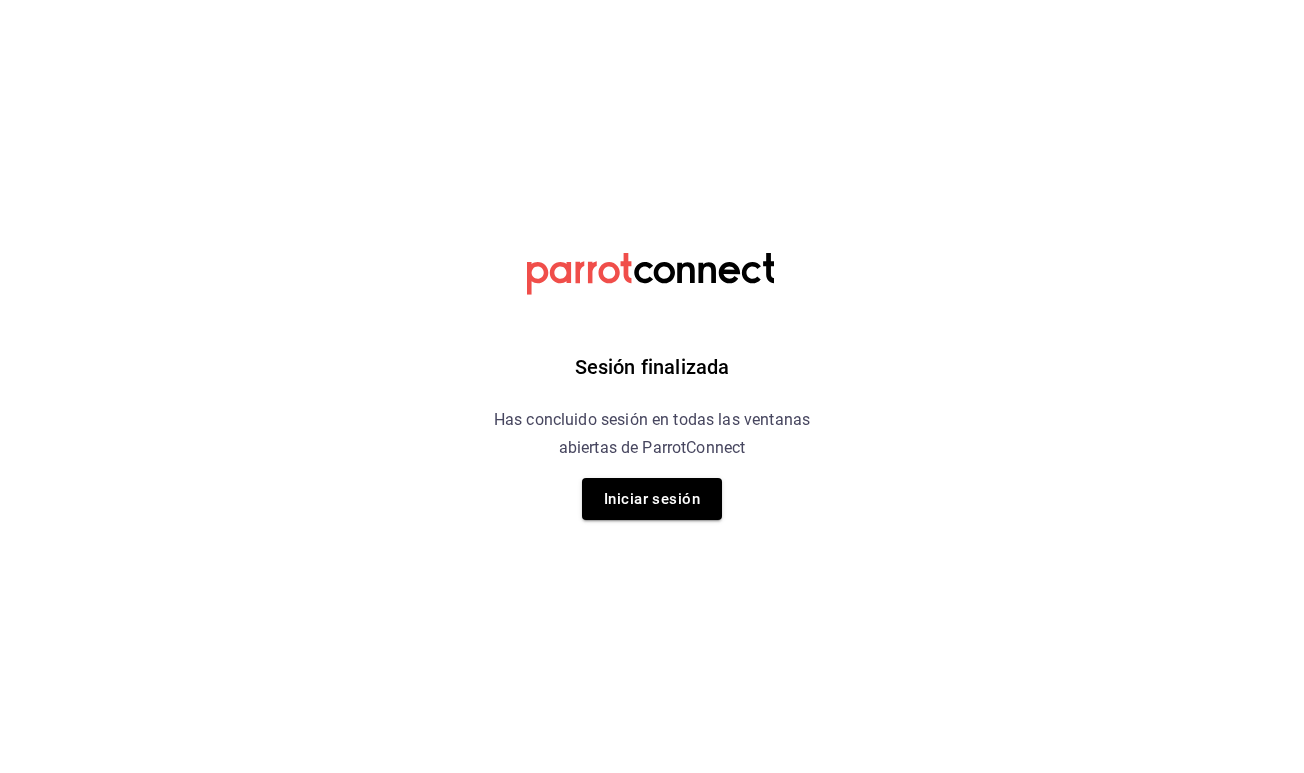scroll, scrollTop: 0, scrollLeft: 0, axis: both 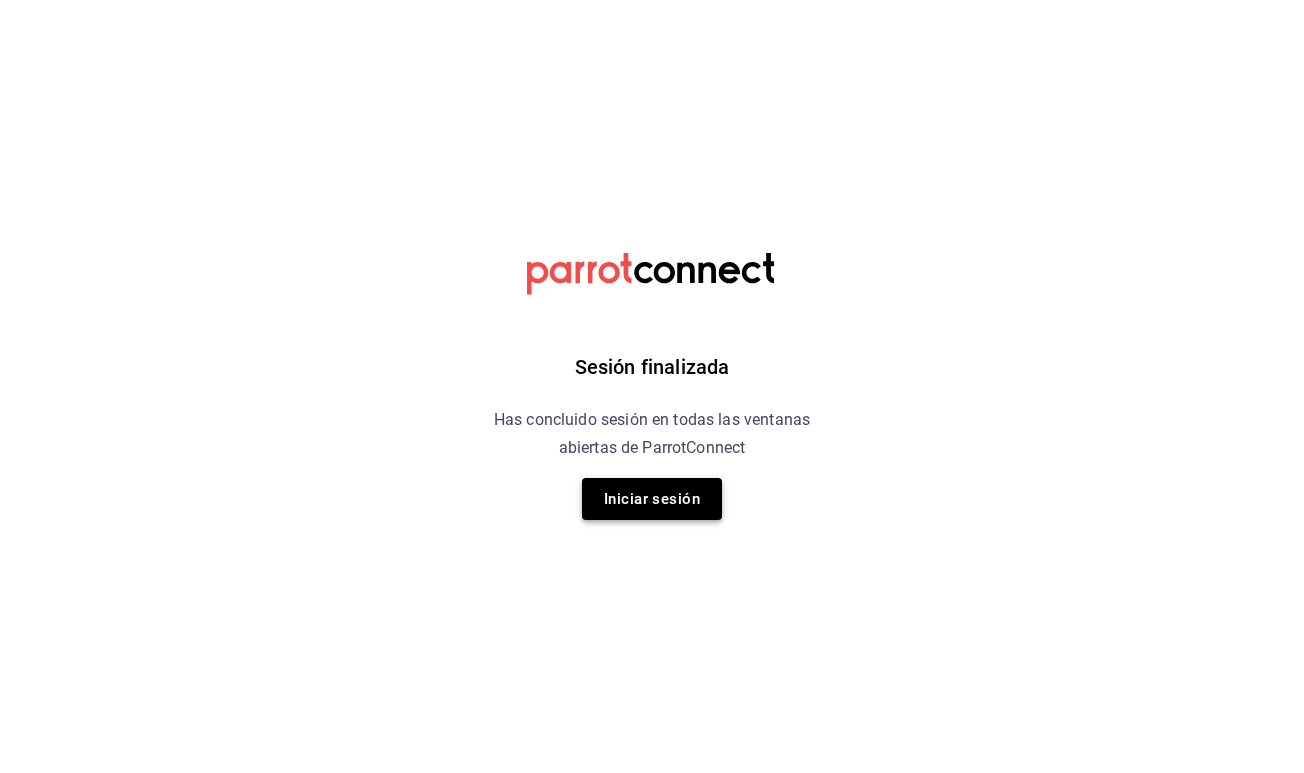 click on "Iniciar sesión" at bounding box center [652, 499] 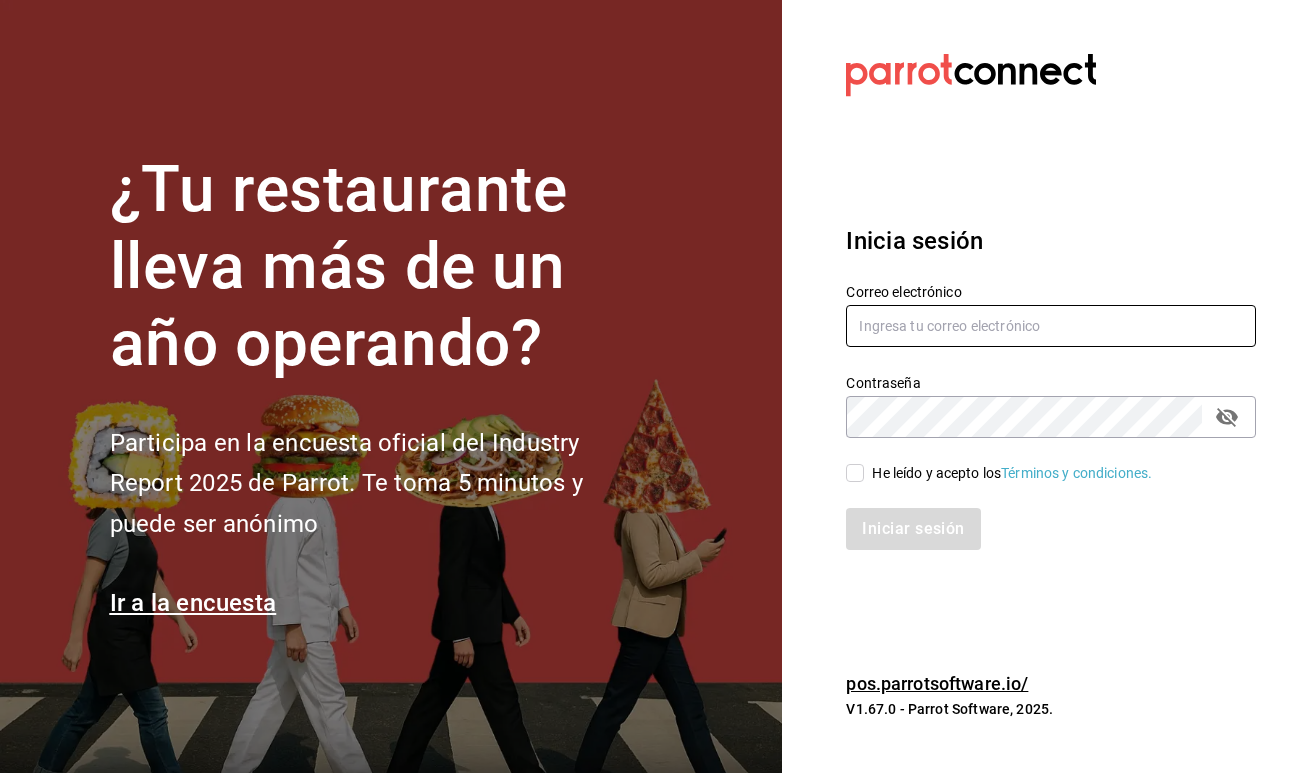 type on "[EMAIL]" 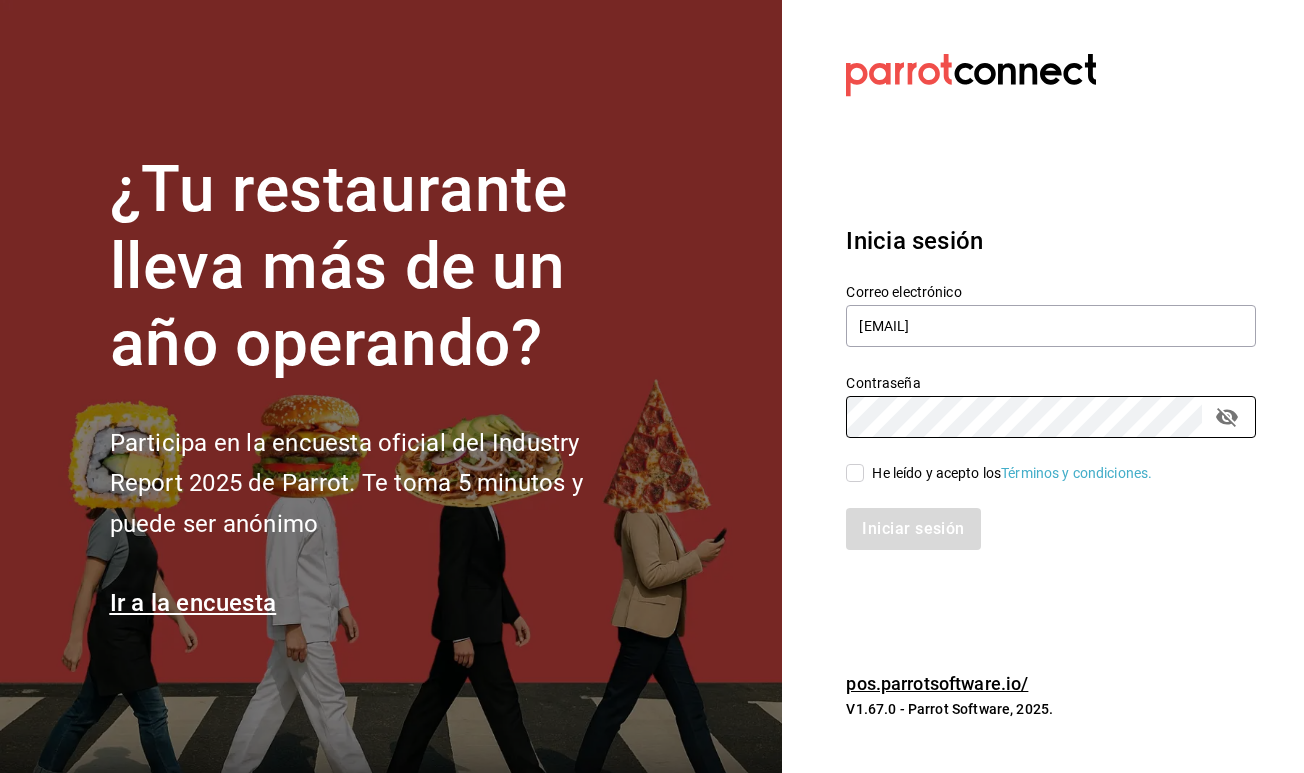 click on "He leído y acepto los  Términos y condiciones." at bounding box center [855, 473] 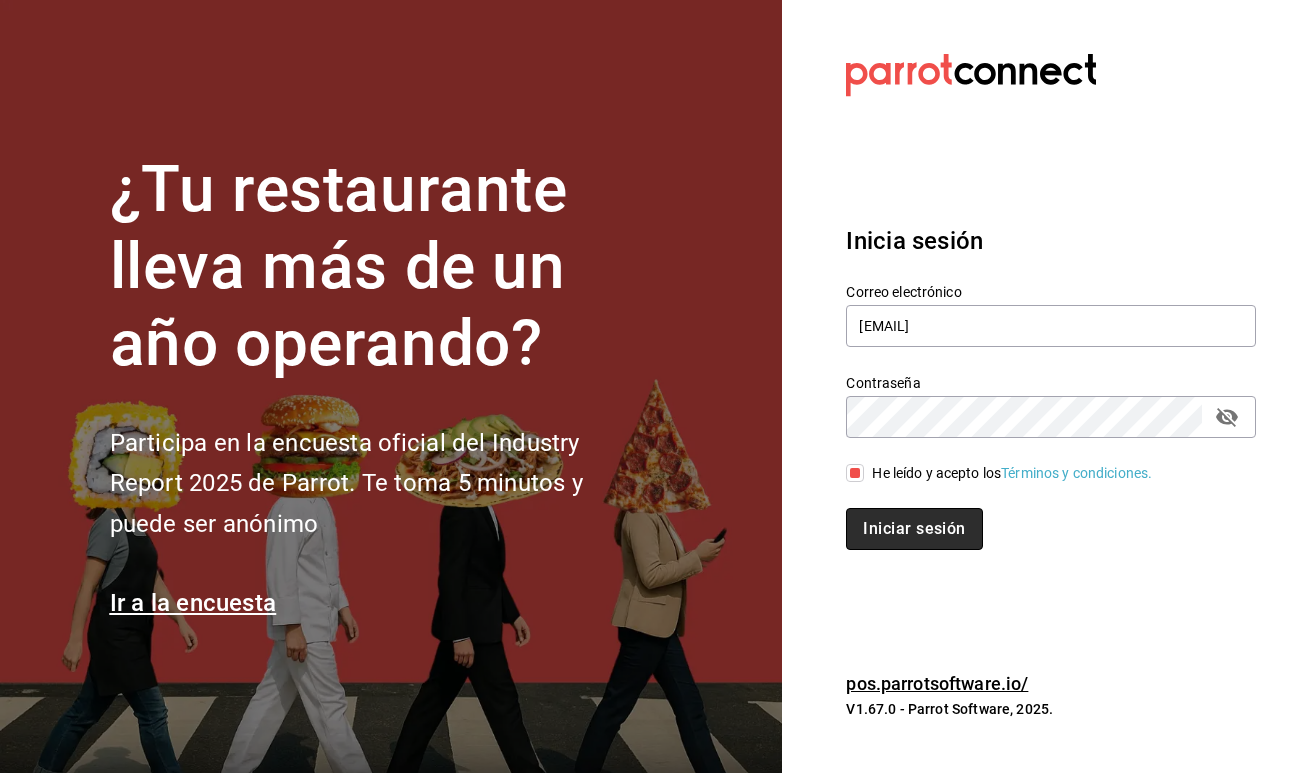 click on "Iniciar sesión" at bounding box center (914, 529) 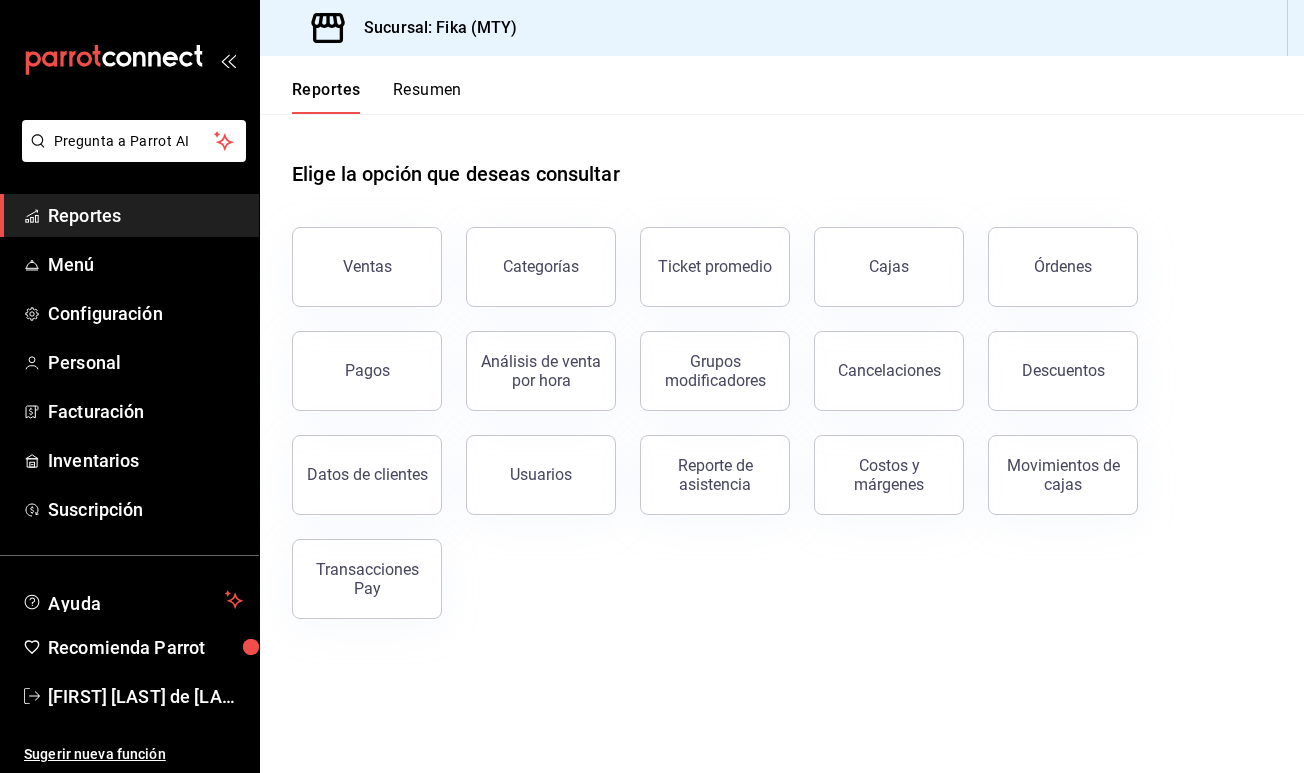 scroll, scrollTop: 0, scrollLeft: 0, axis: both 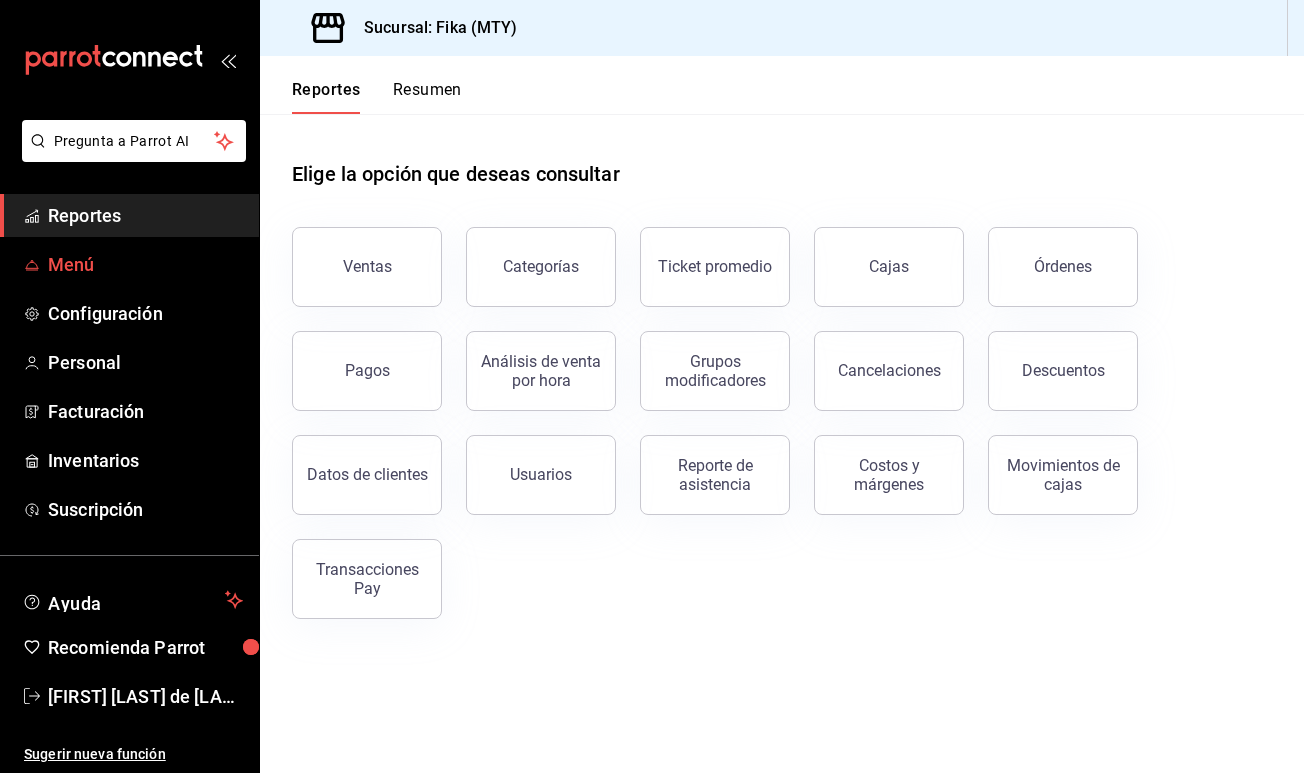 click on "Menú" at bounding box center [145, 264] 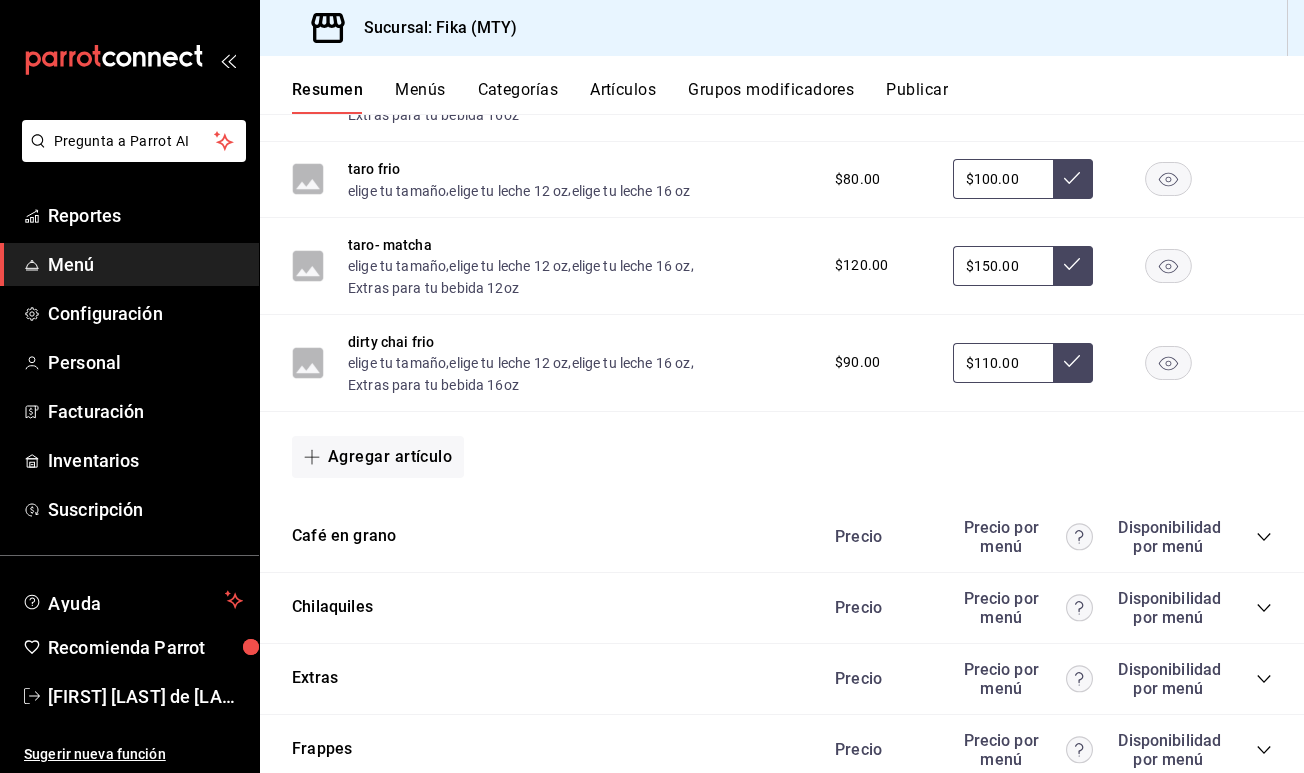 scroll, scrollTop: 2701, scrollLeft: 0, axis: vertical 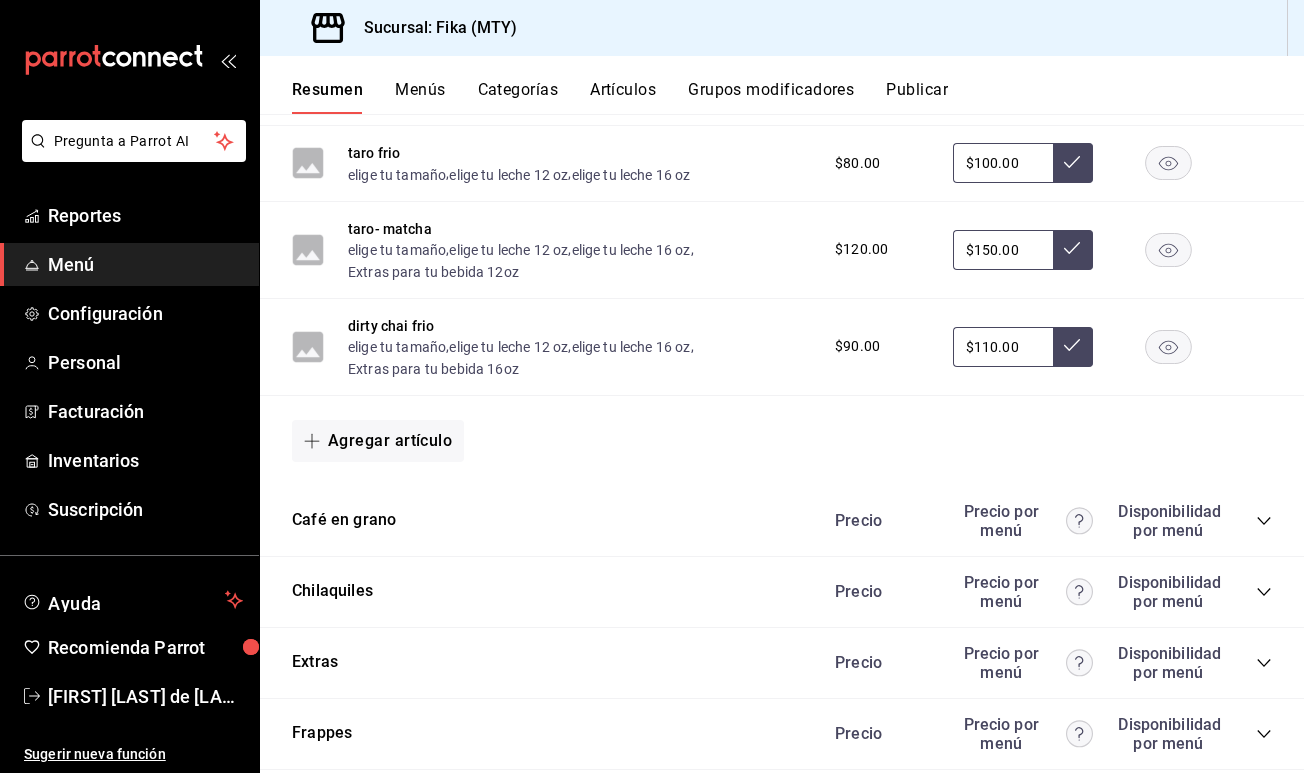 click on "Chilaquiles Precio Precio por menú   Disponibilidad por menú" at bounding box center [782, 592] 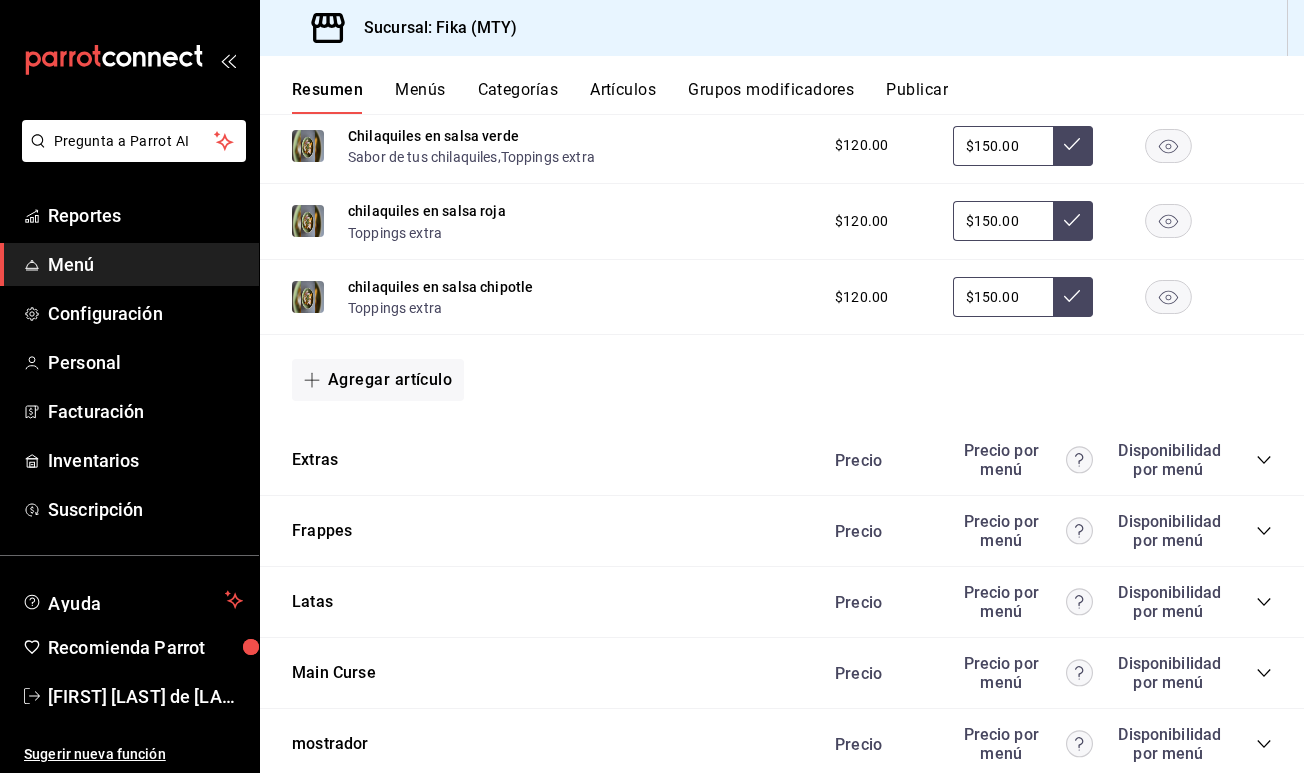 scroll, scrollTop: 3258, scrollLeft: 0, axis: vertical 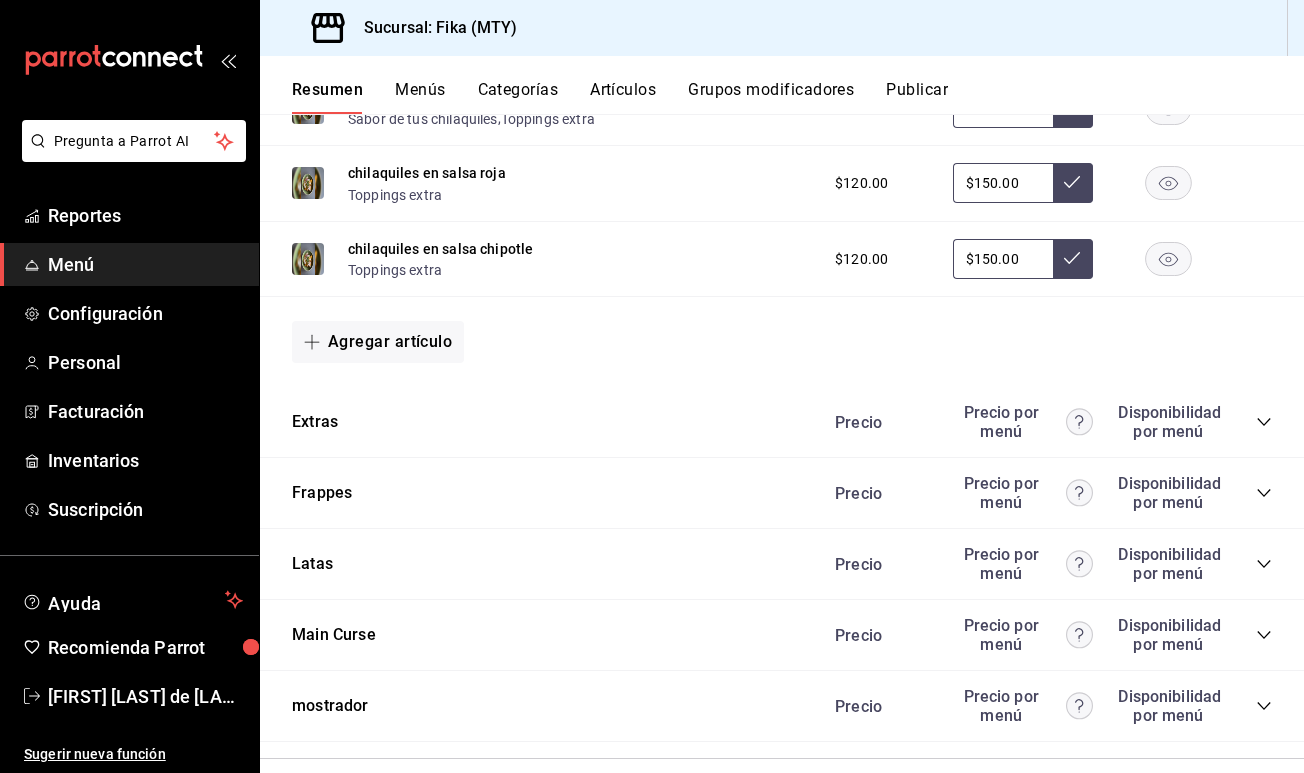 click 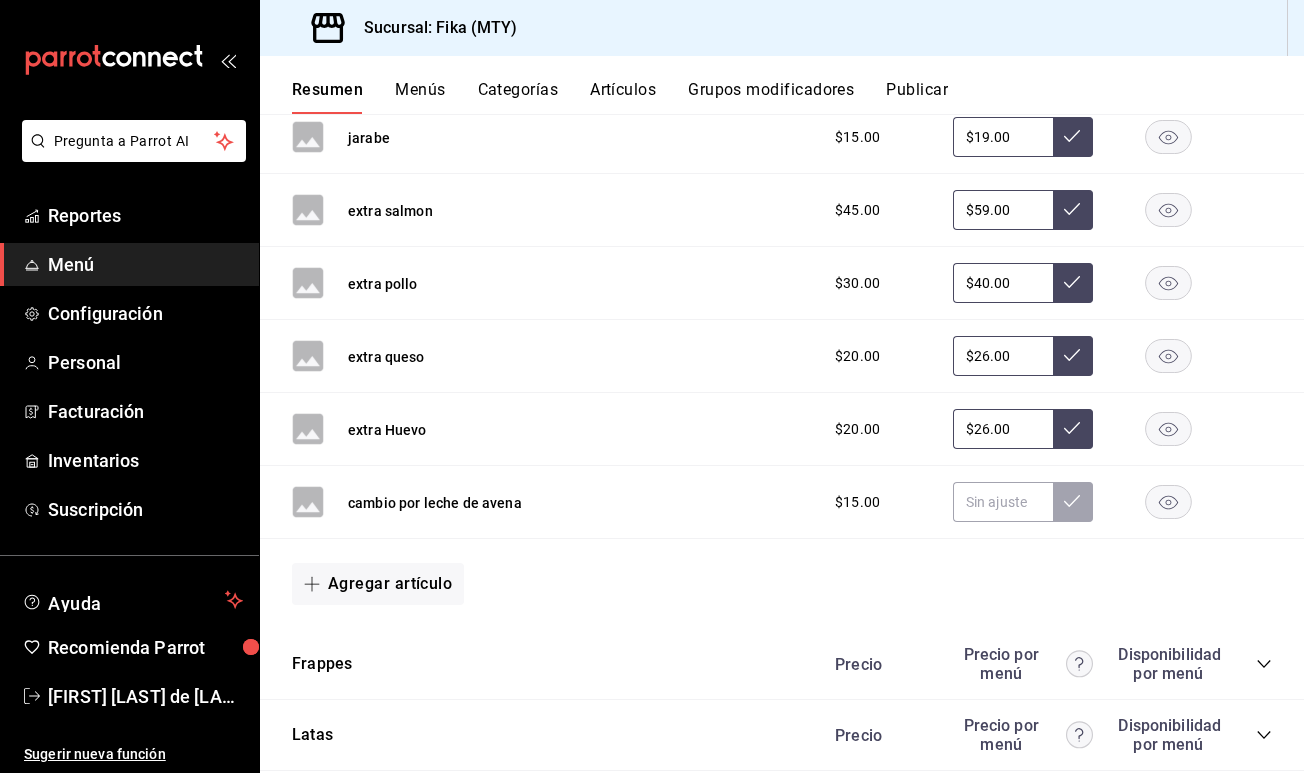 scroll, scrollTop: 3928, scrollLeft: 0, axis: vertical 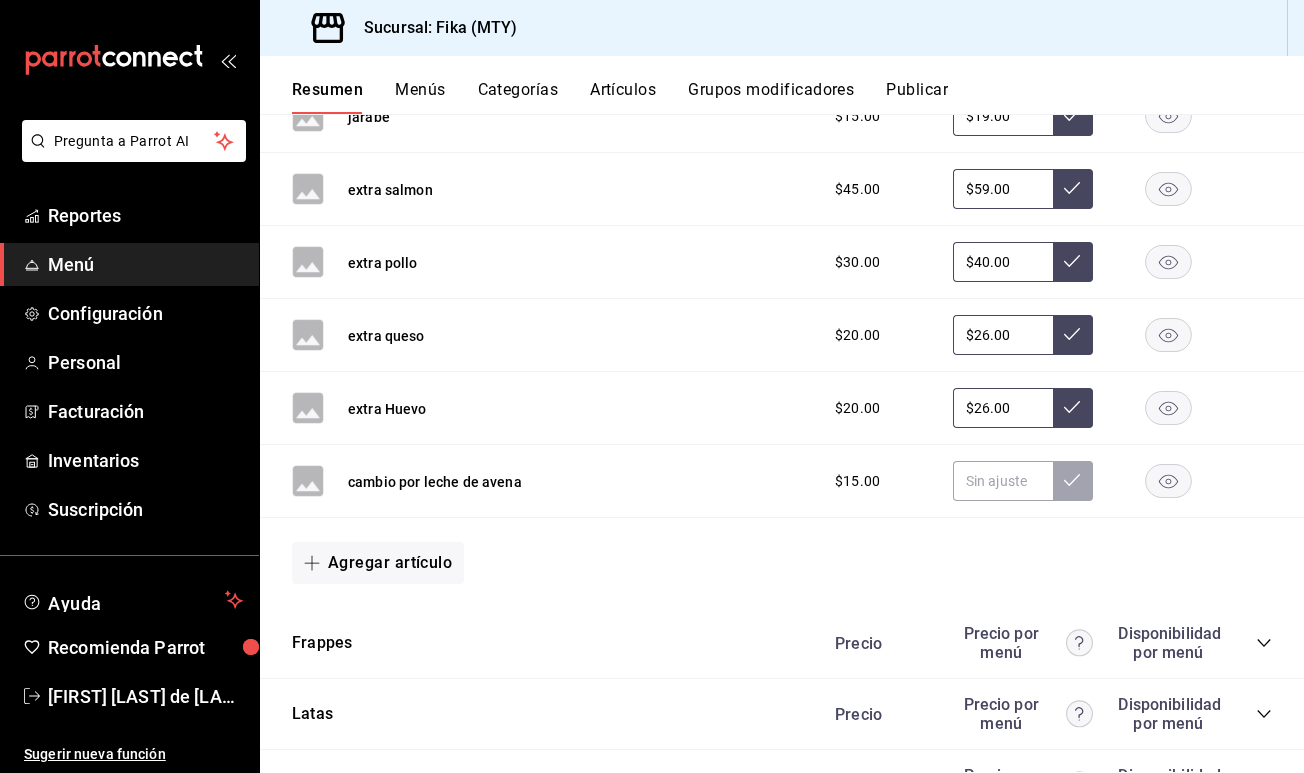 click 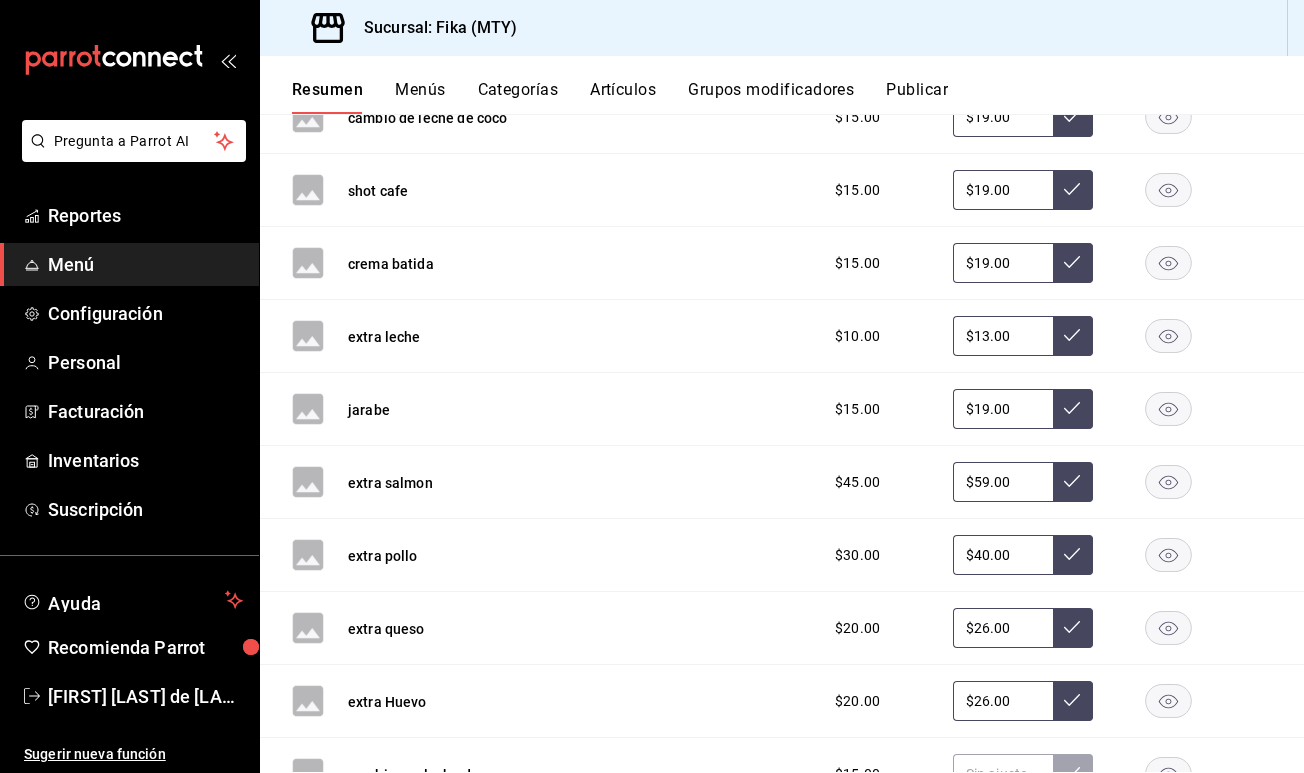 scroll, scrollTop: 3638, scrollLeft: 0, axis: vertical 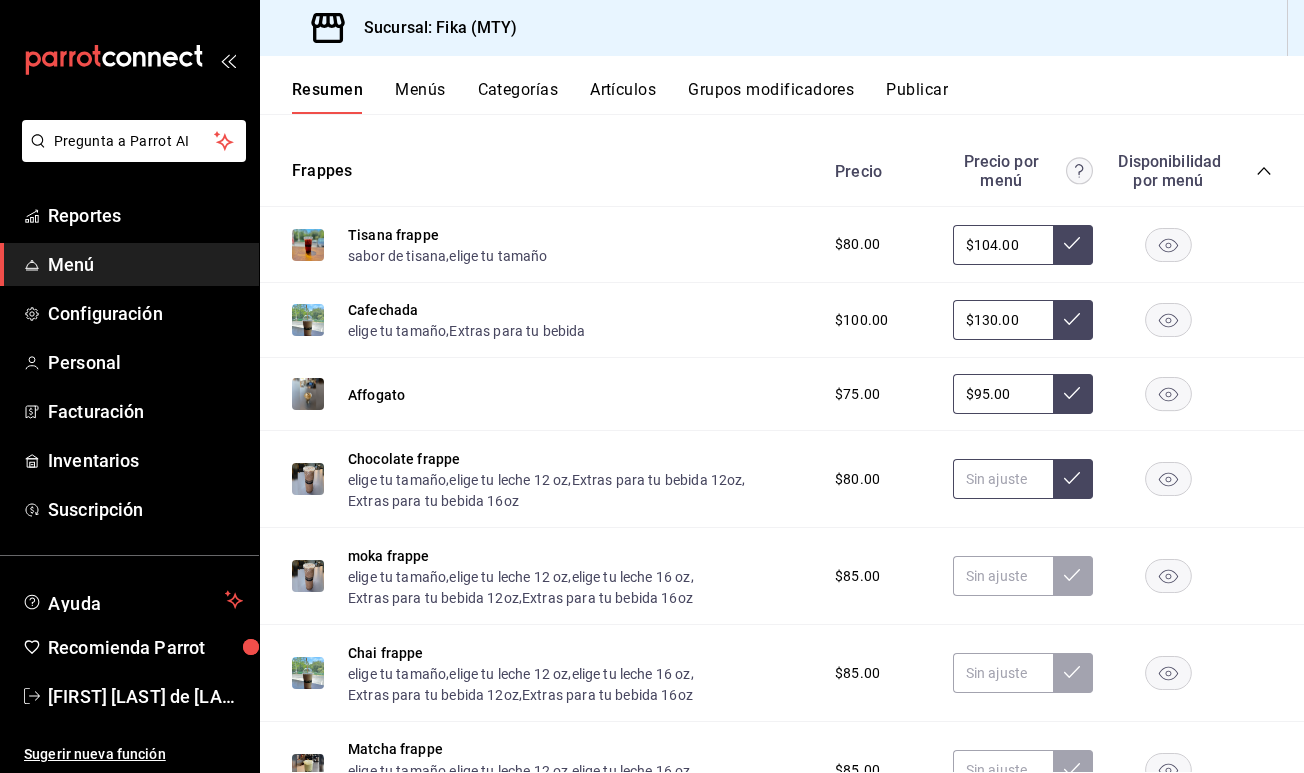 click at bounding box center [1003, 479] 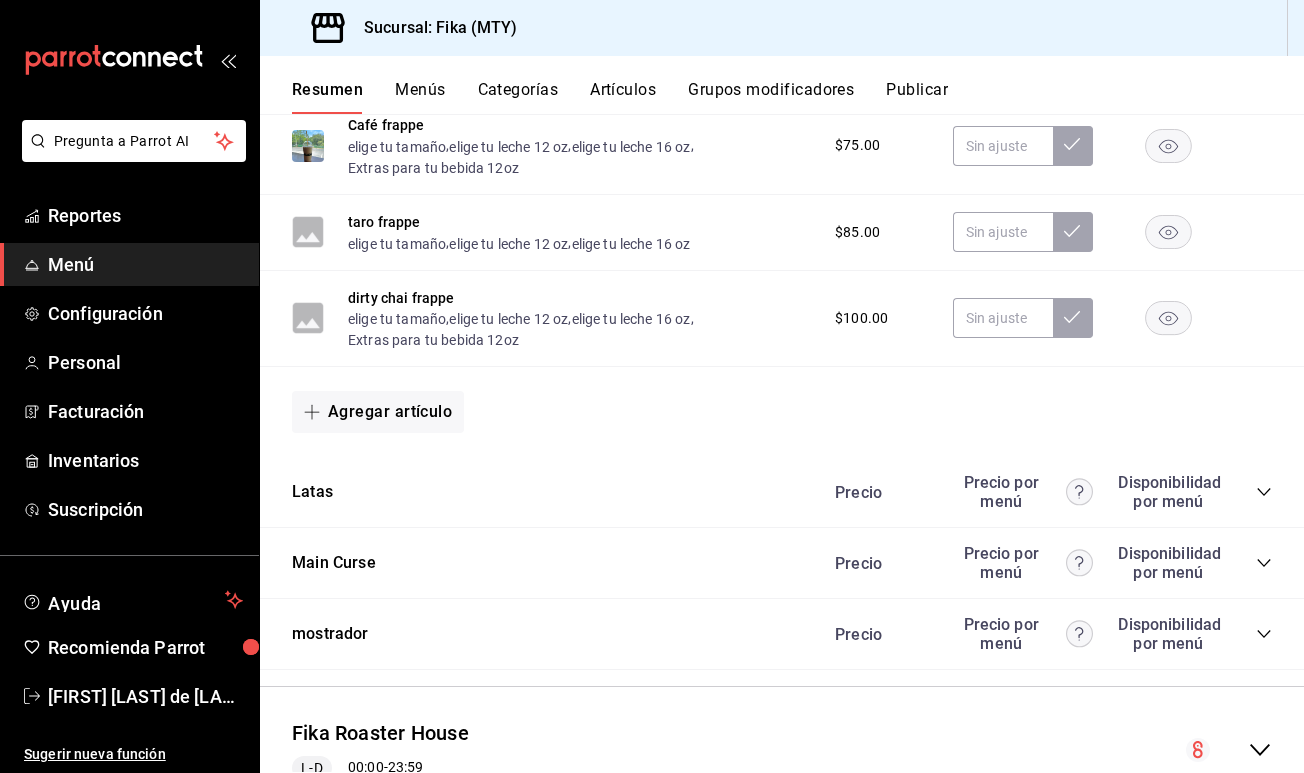 scroll, scrollTop: 5135, scrollLeft: 0, axis: vertical 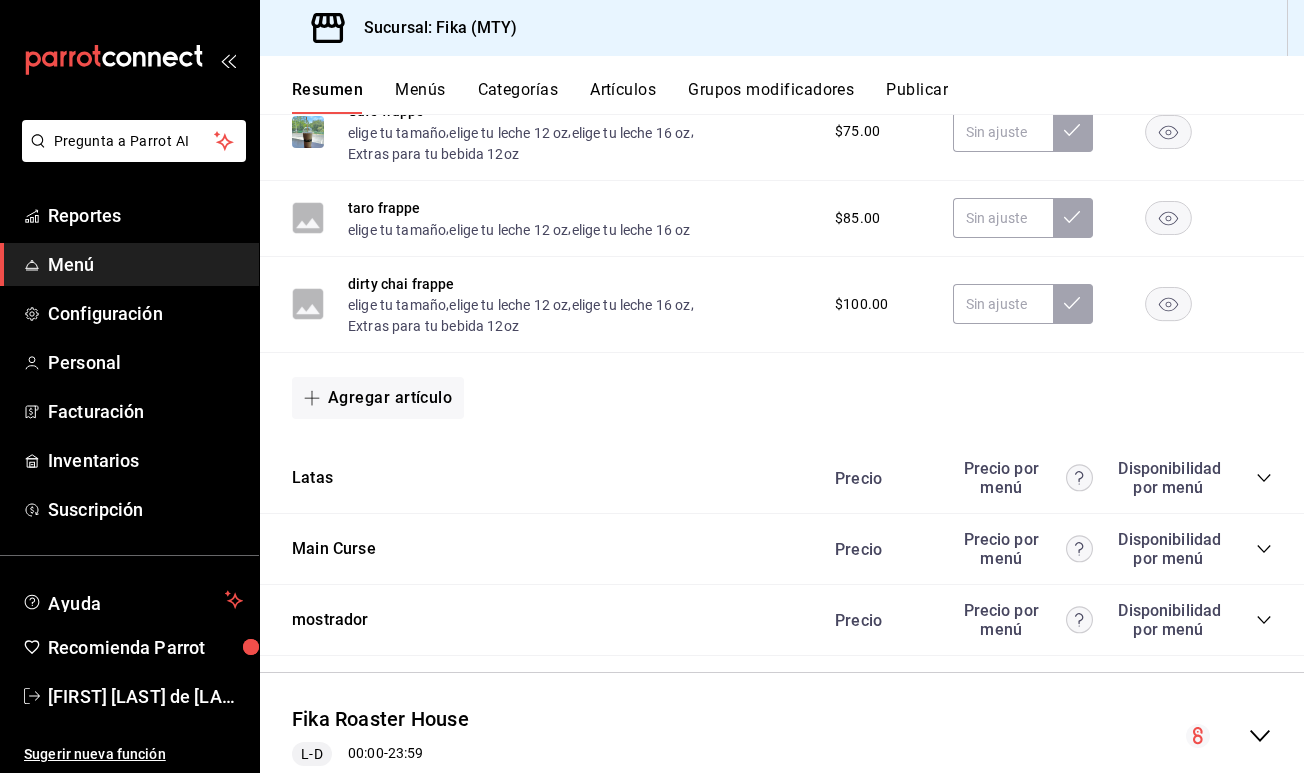 click 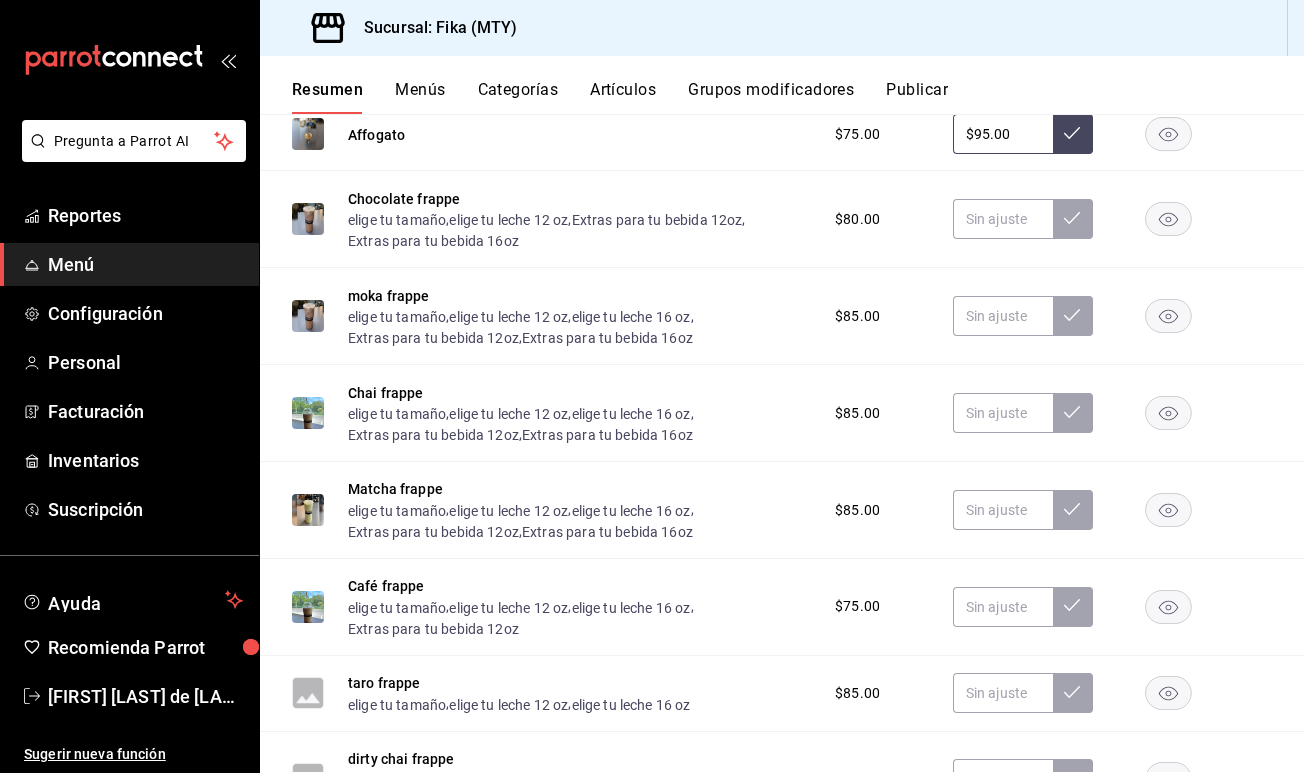 scroll, scrollTop: 4617, scrollLeft: 0, axis: vertical 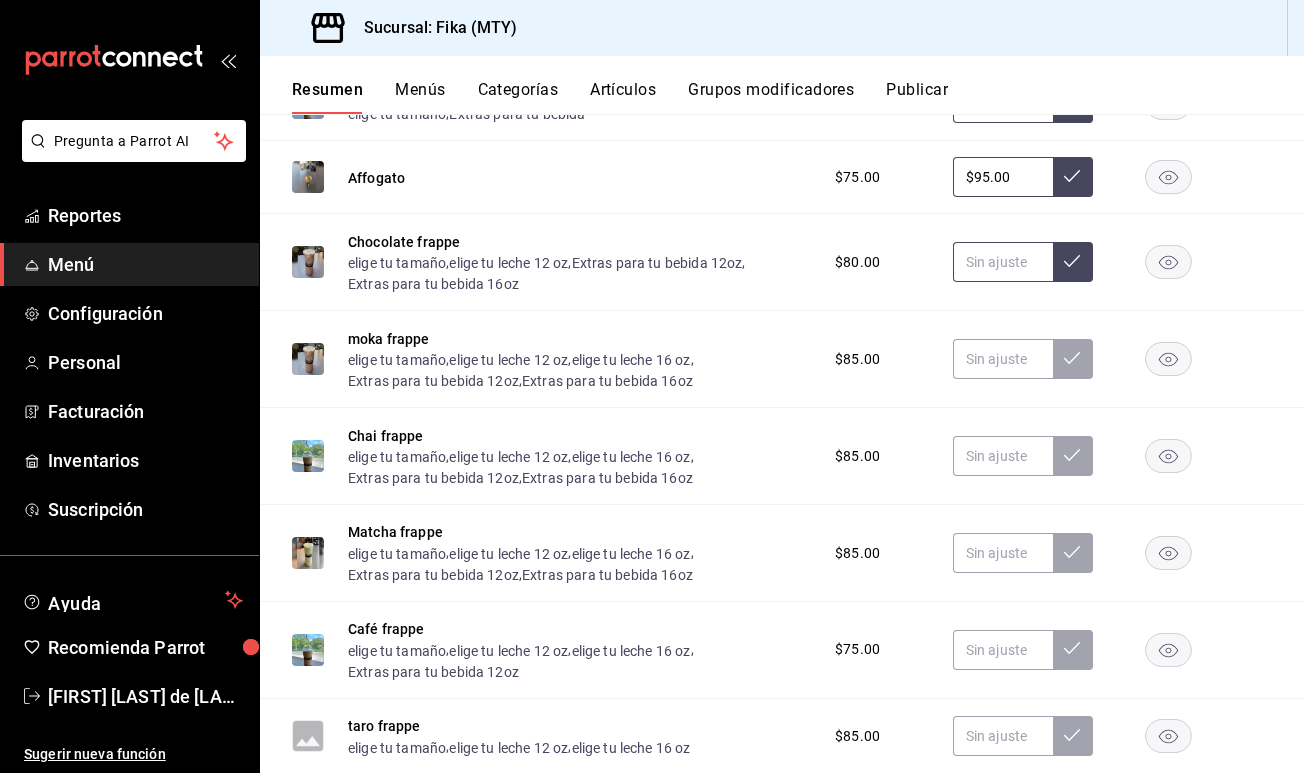 click at bounding box center [1003, 262] 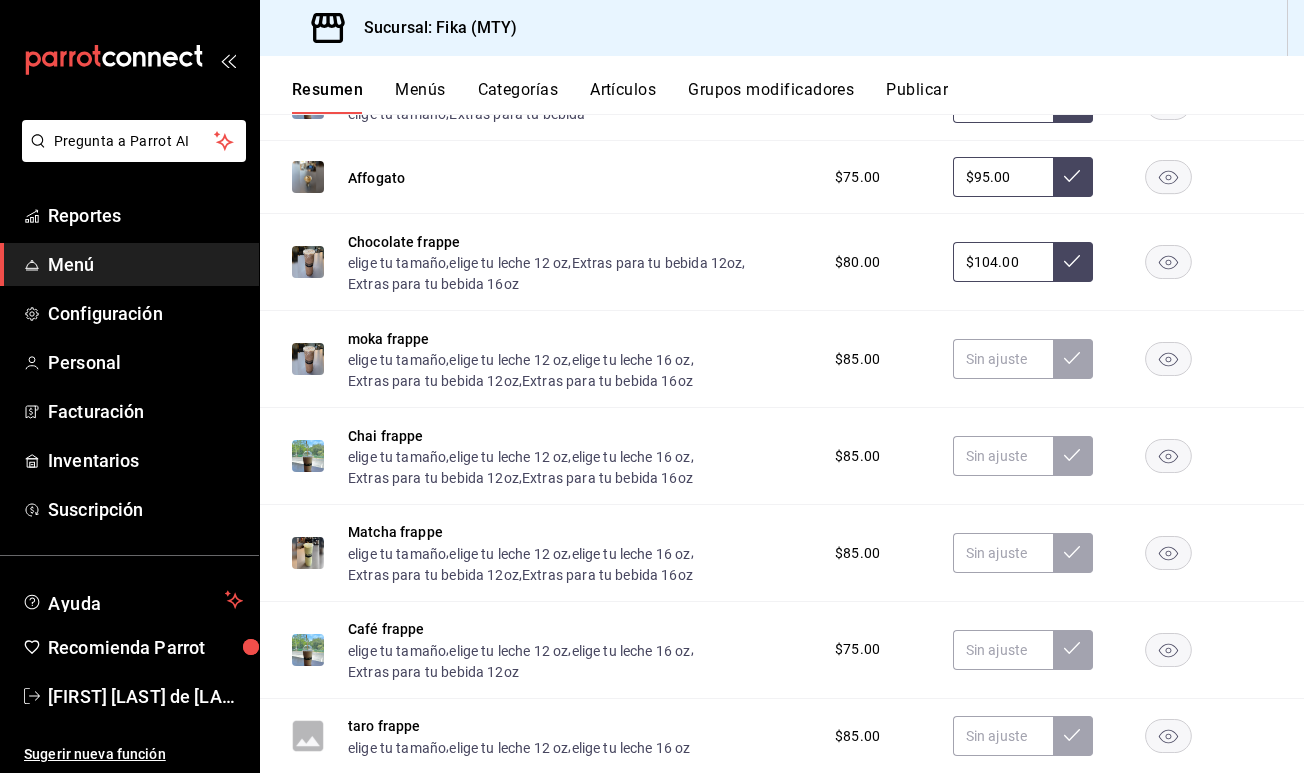type on "$104.00" 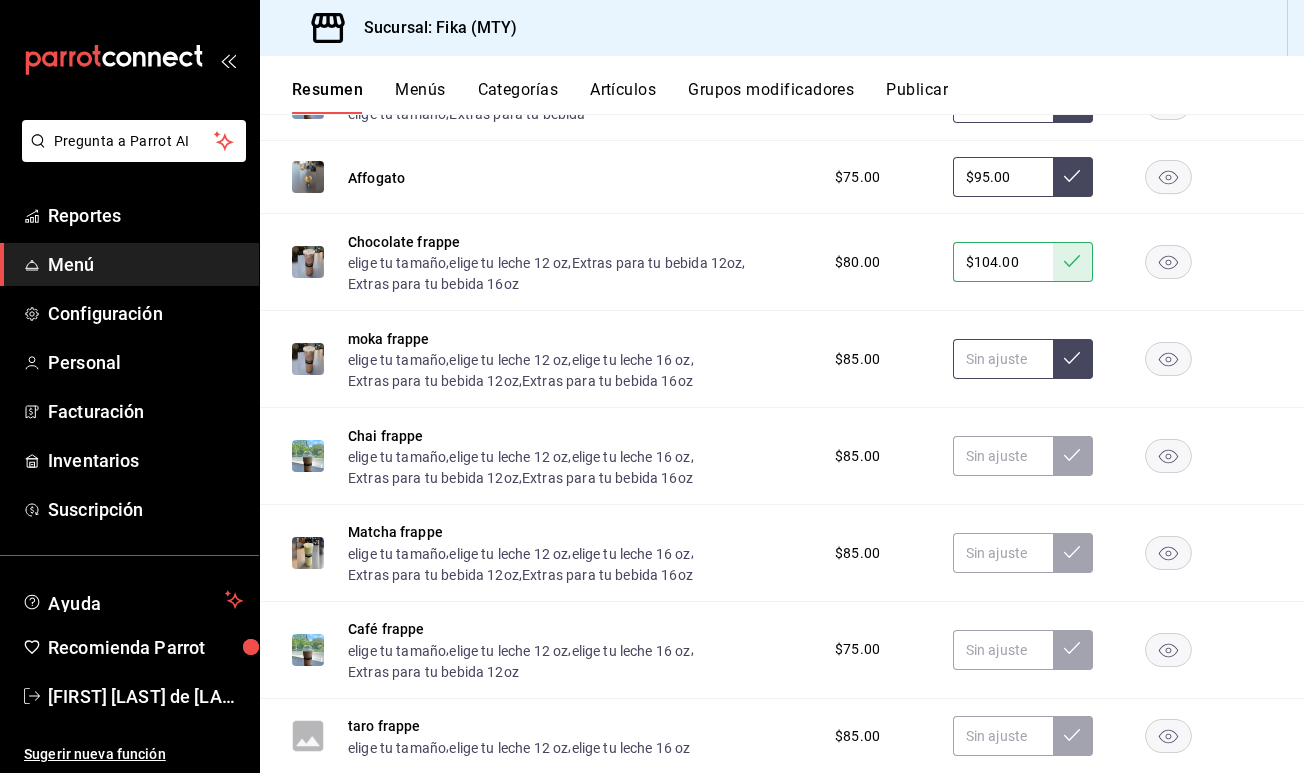 click at bounding box center (1003, 359) 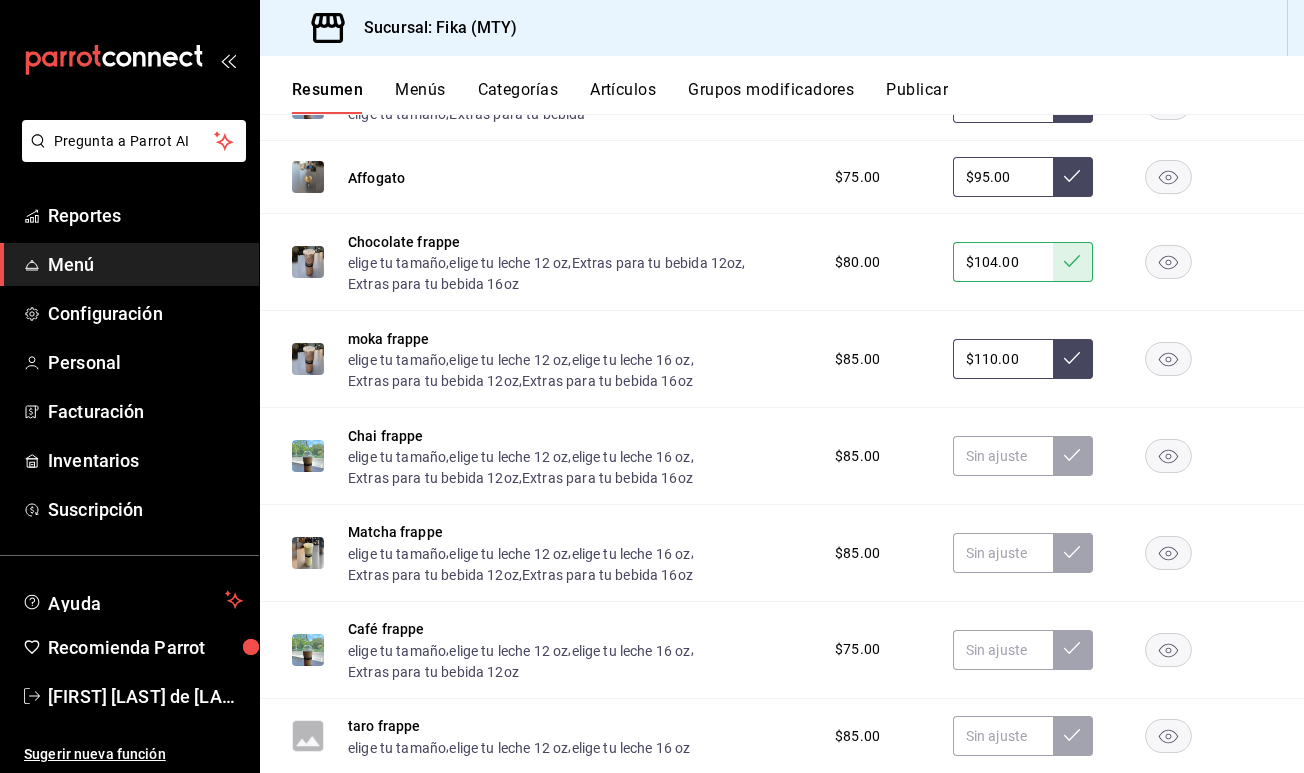 type on "$110.00" 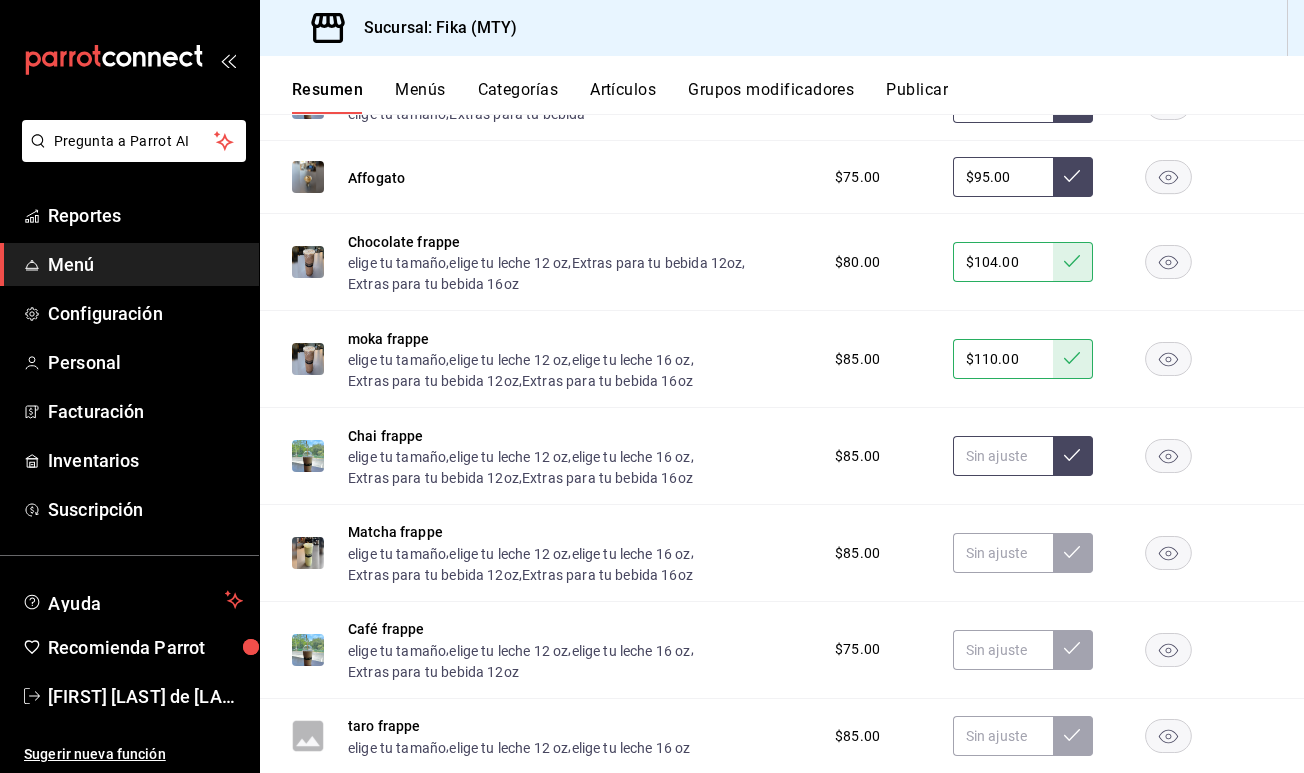click at bounding box center [1003, 456] 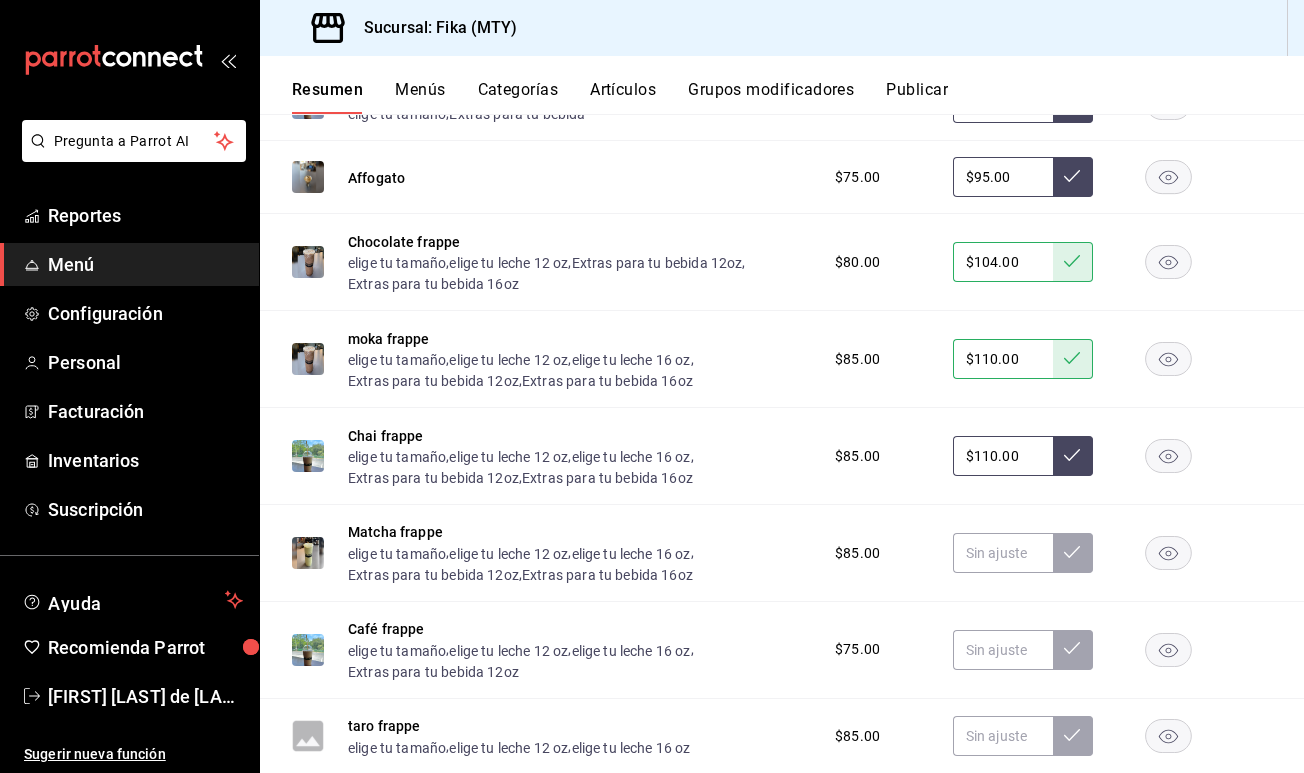 type on "$110.00" 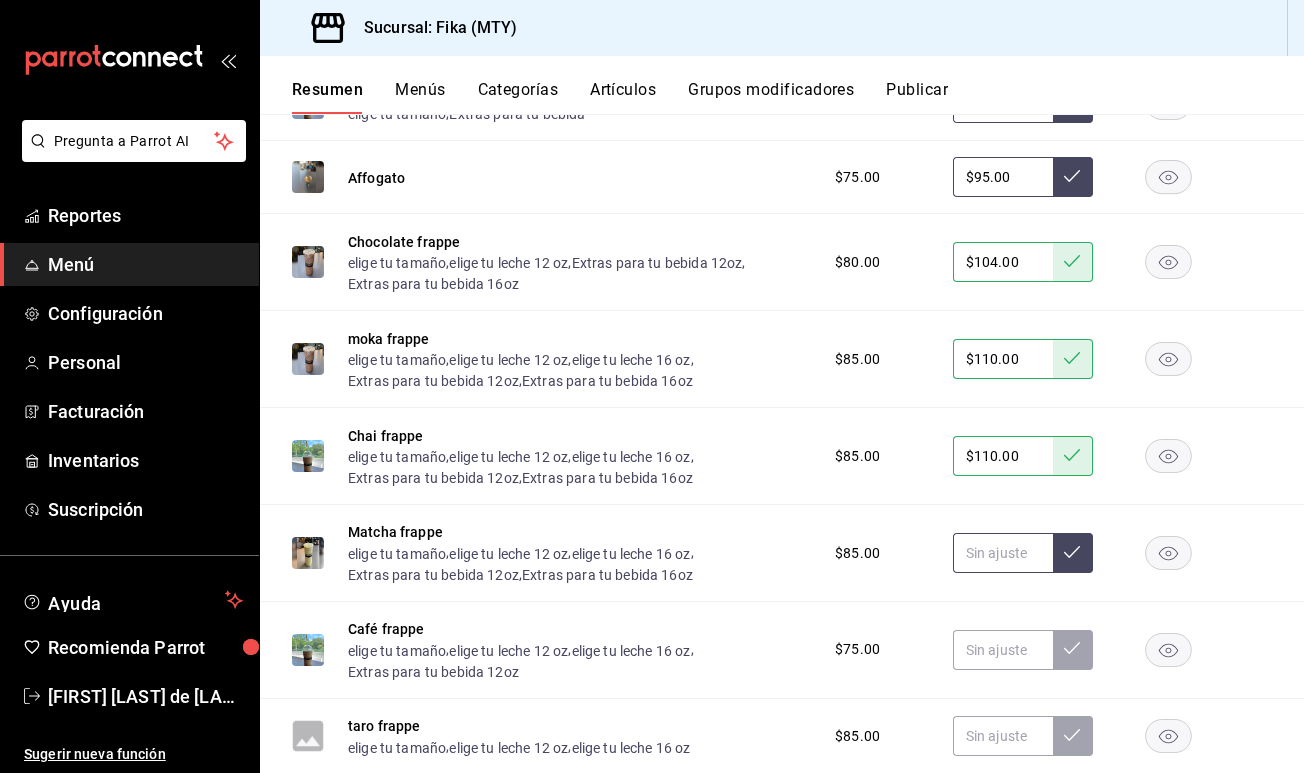 click at bounding box center [1003, 553] 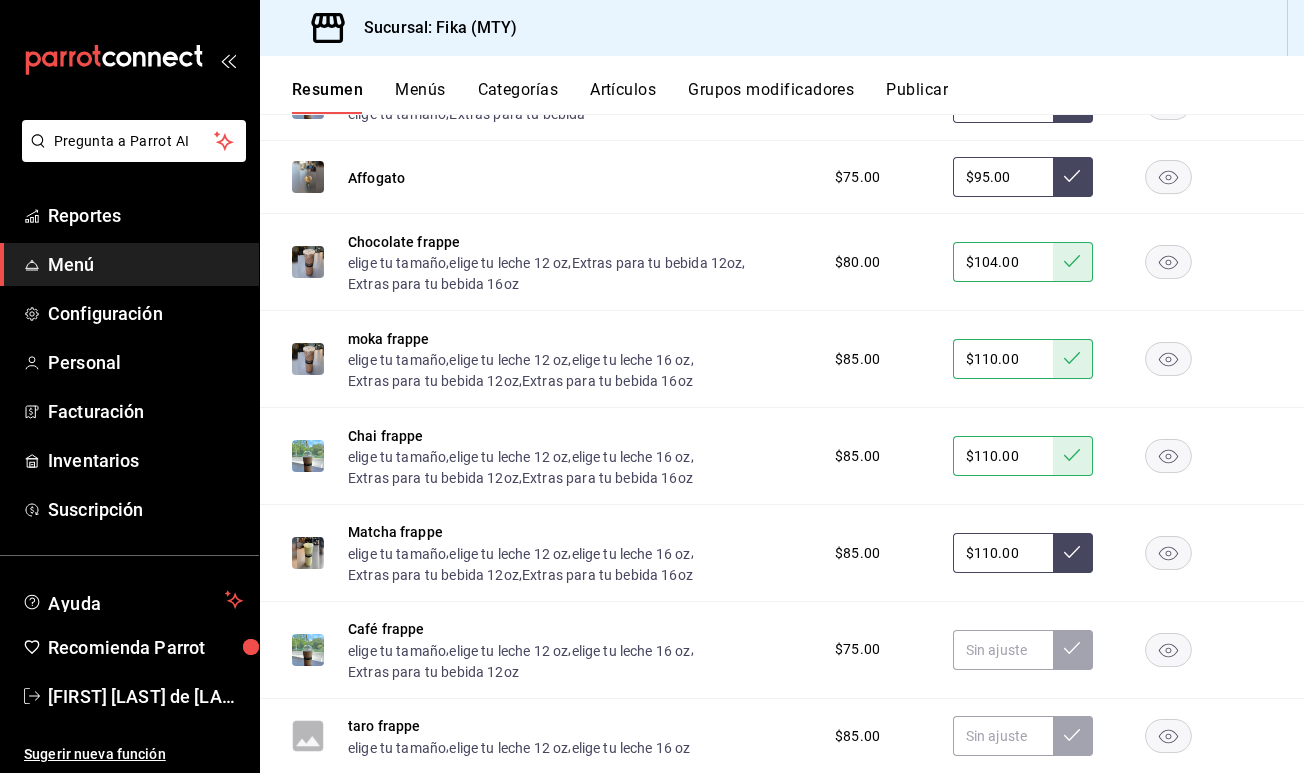 type on "$110.00" 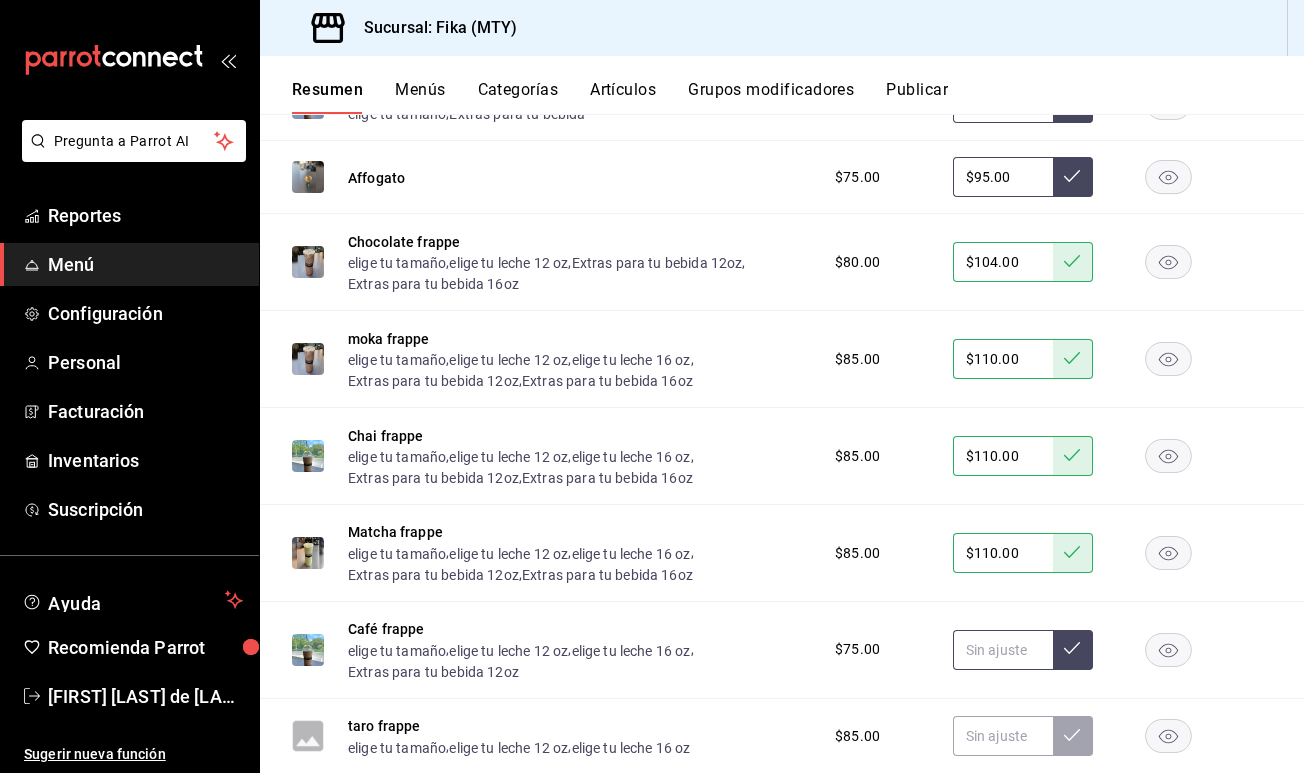 click at bounding box center (1003, 650) 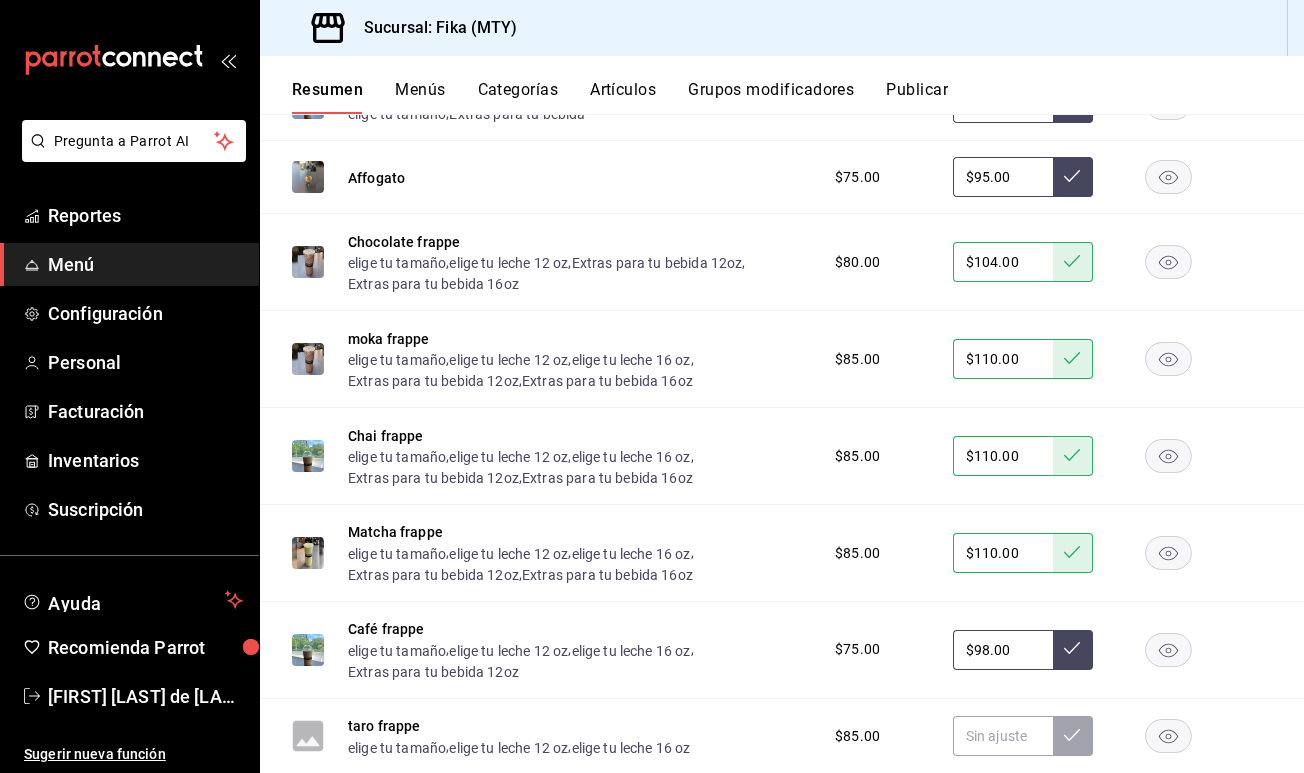 click at bounding box center [1073, 650] 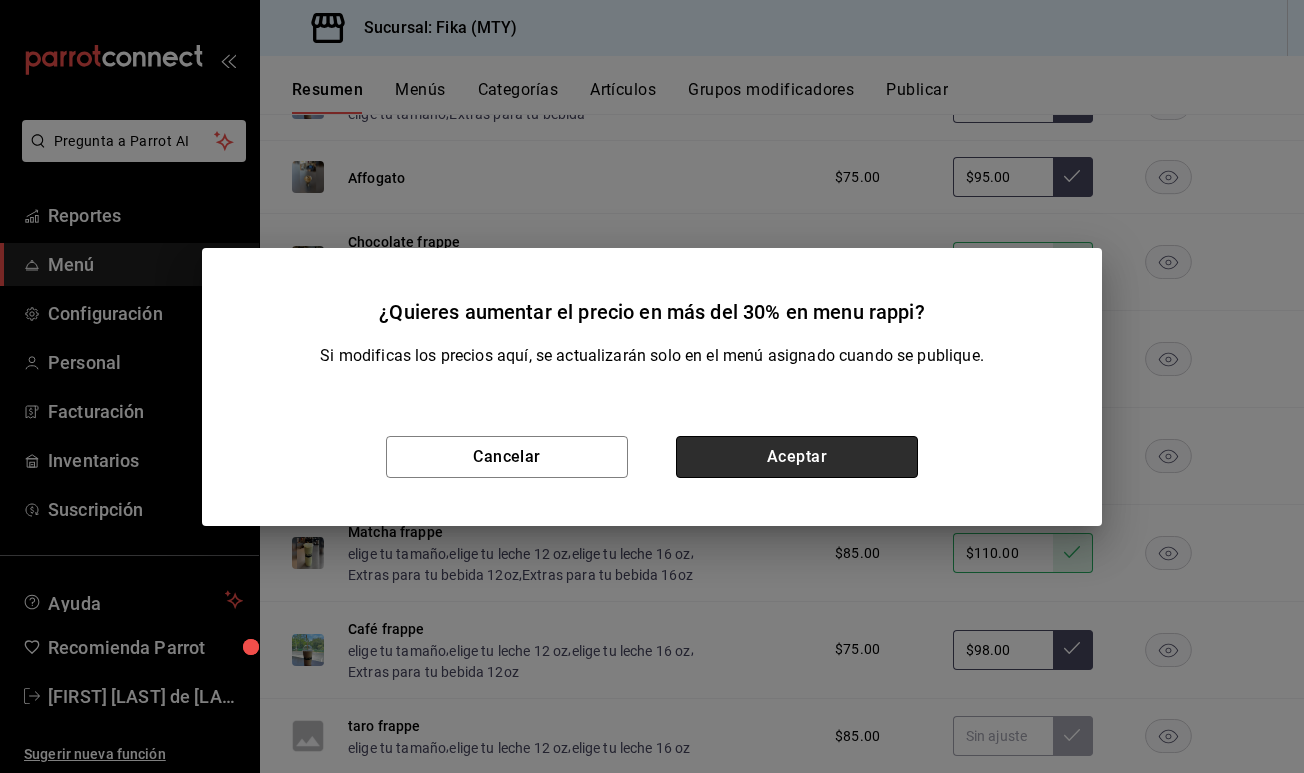 click on "Aceptar" at bounding box center [797, 457] 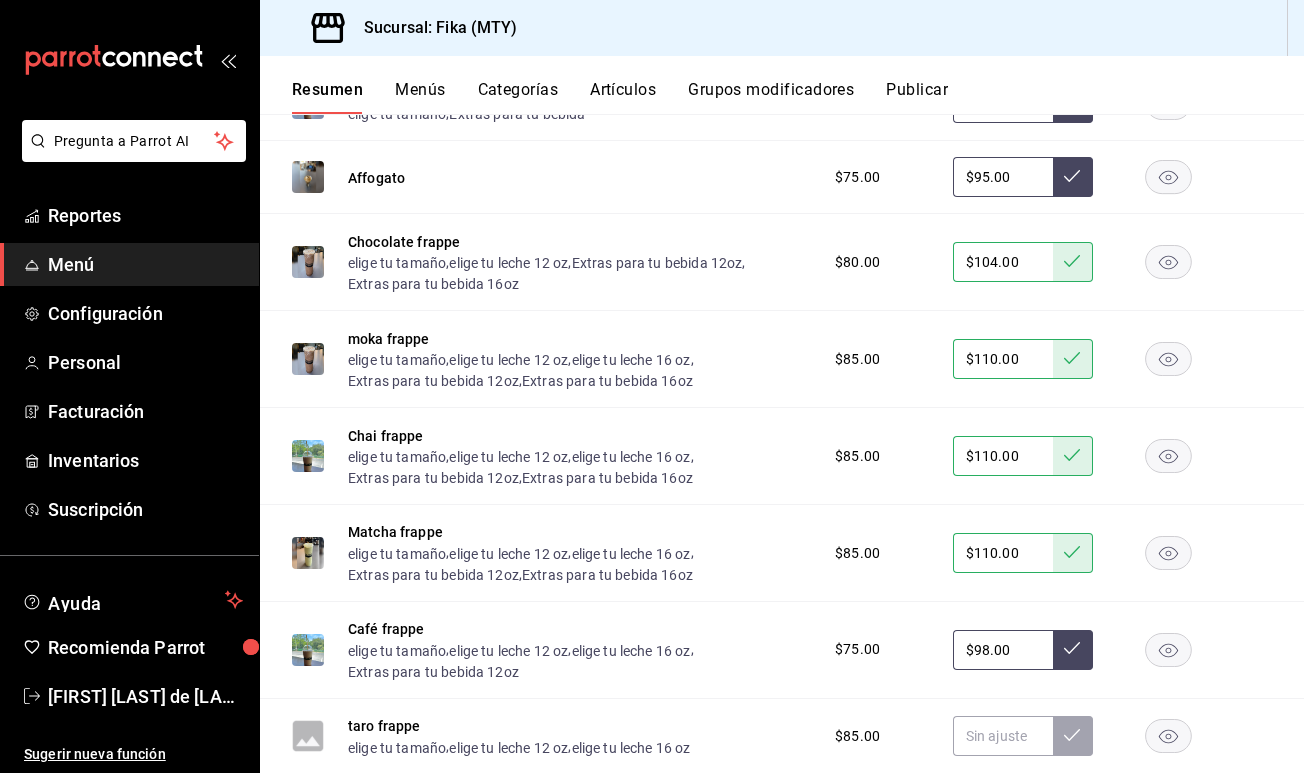 click on "$98.00" at bounding box center (1003, 650) 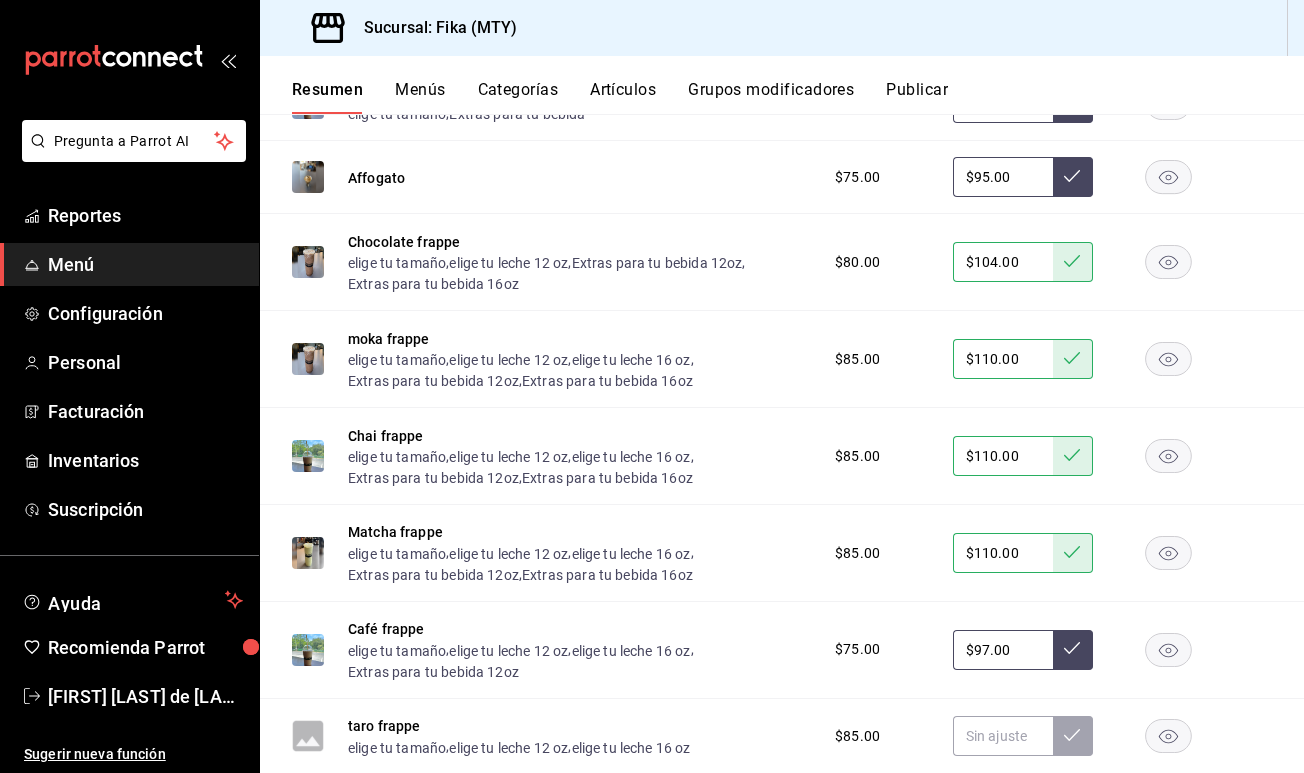 type on "$97.00" 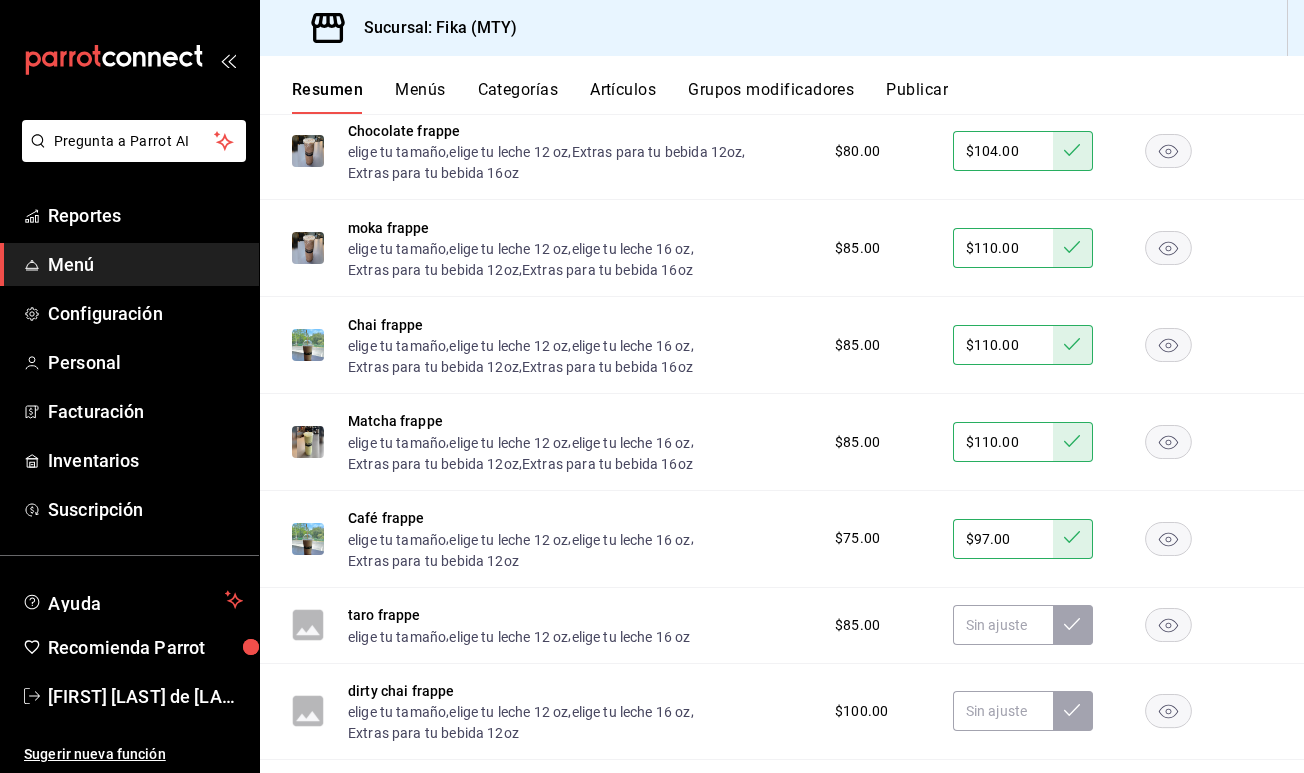 scroll, scrollTop: 4752, scrollLeft: 0, axis: vertical 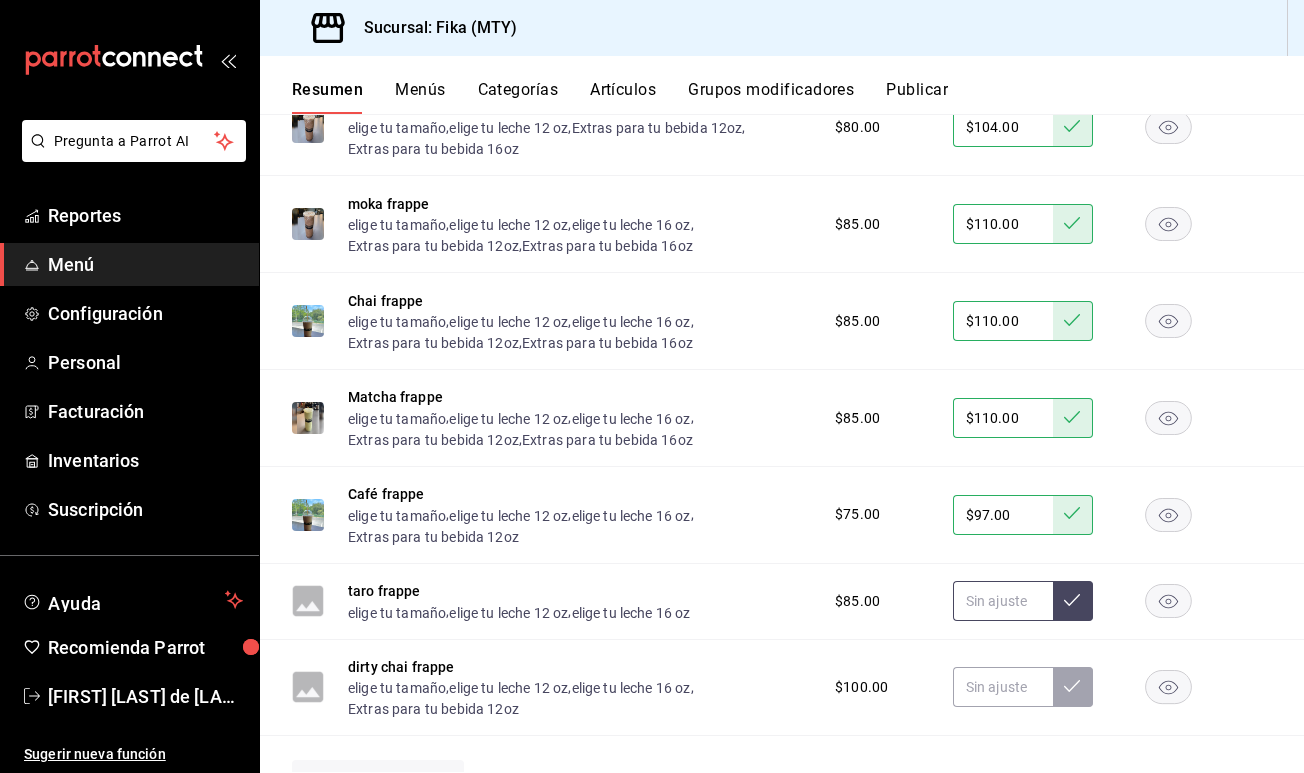 click at bounding box center (1003, 601) 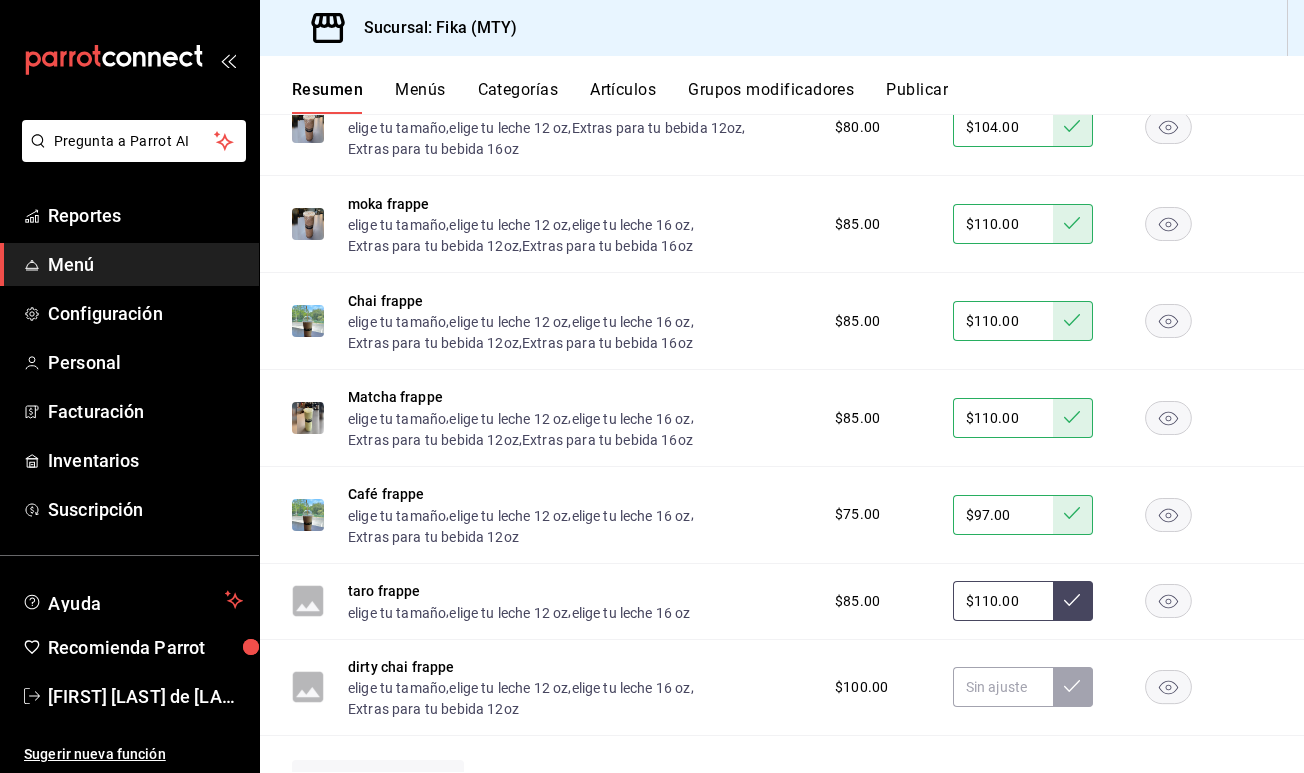 type on "$110.00" 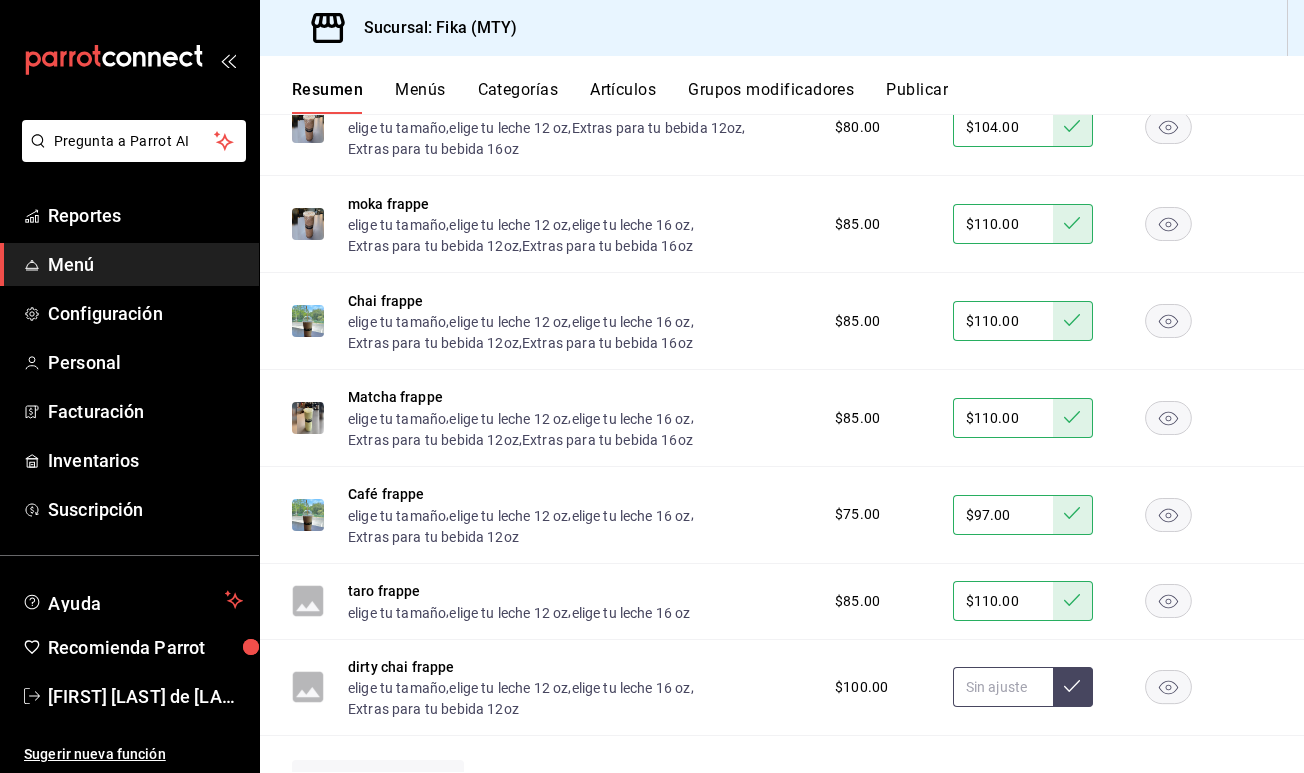 click at bounding box center [1003, 687] 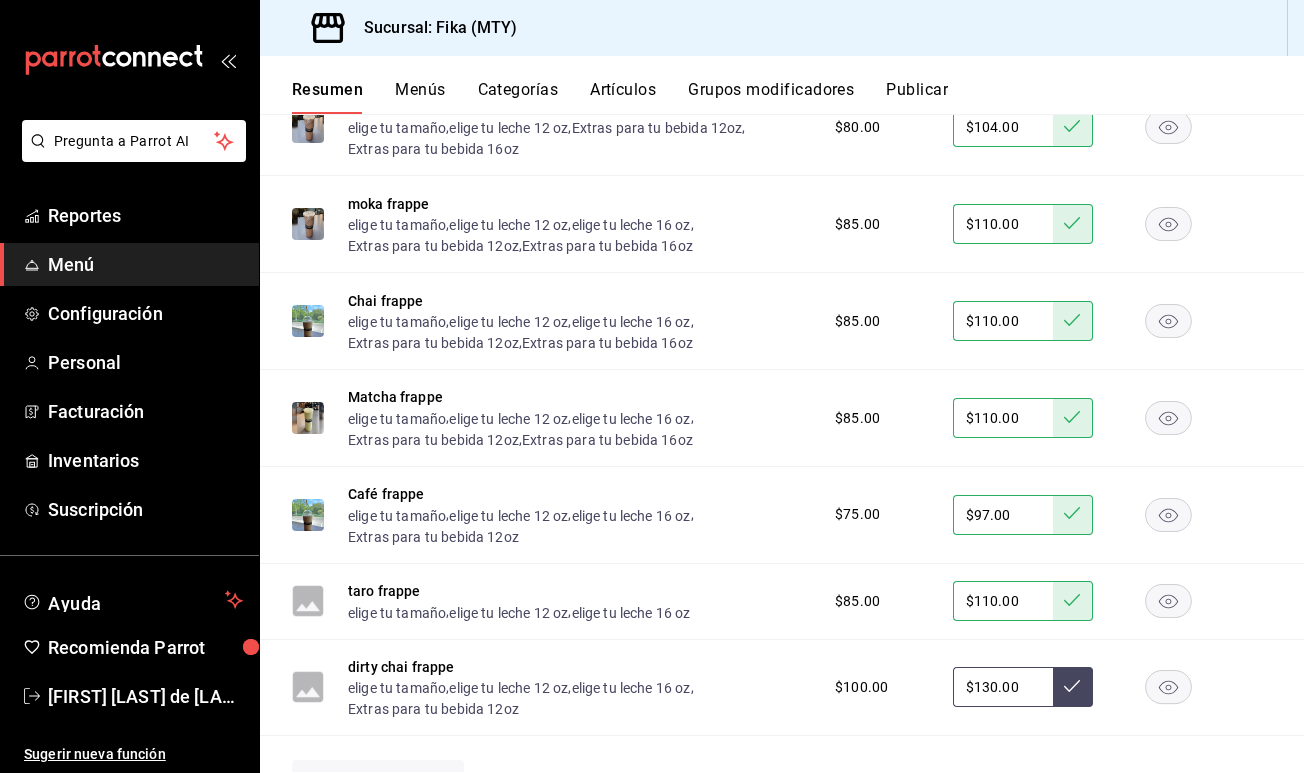type on "$130.00" 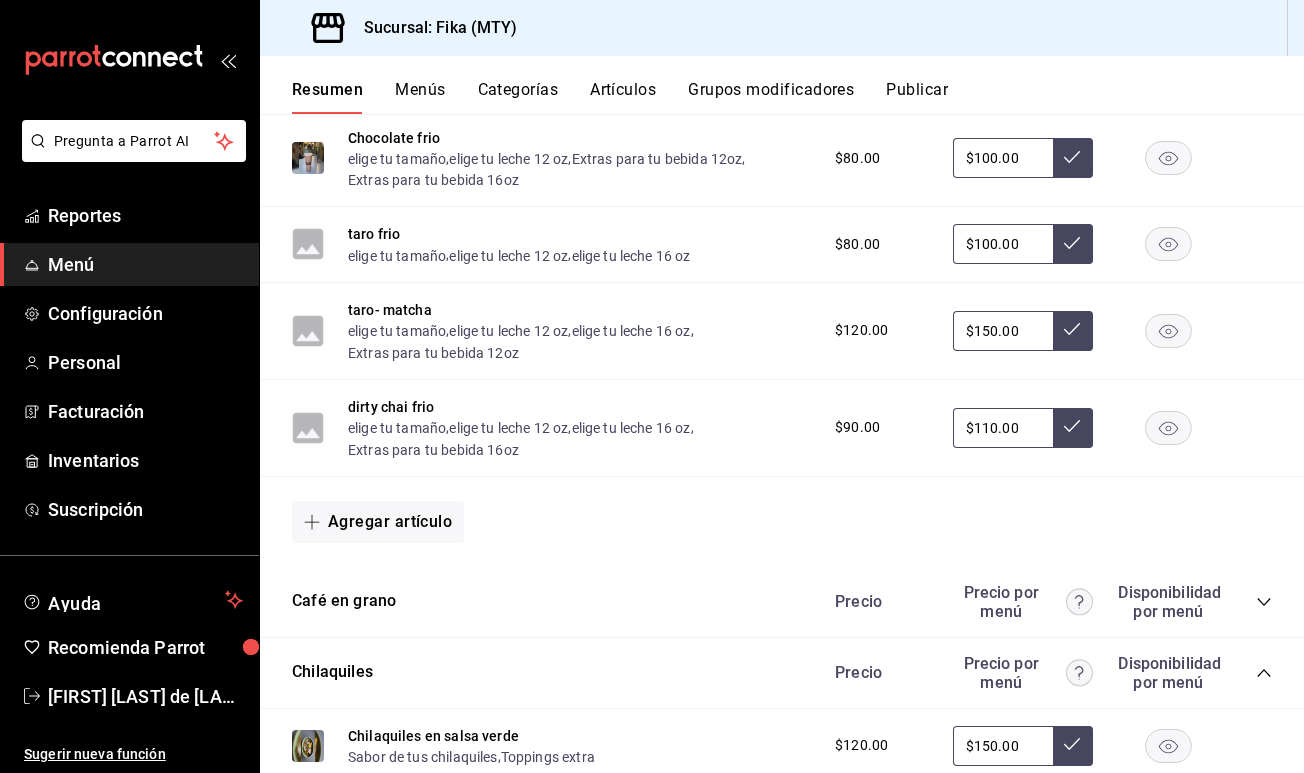 scroll, scrollTop: 2618, scrollLeft: 0, axis: vertical 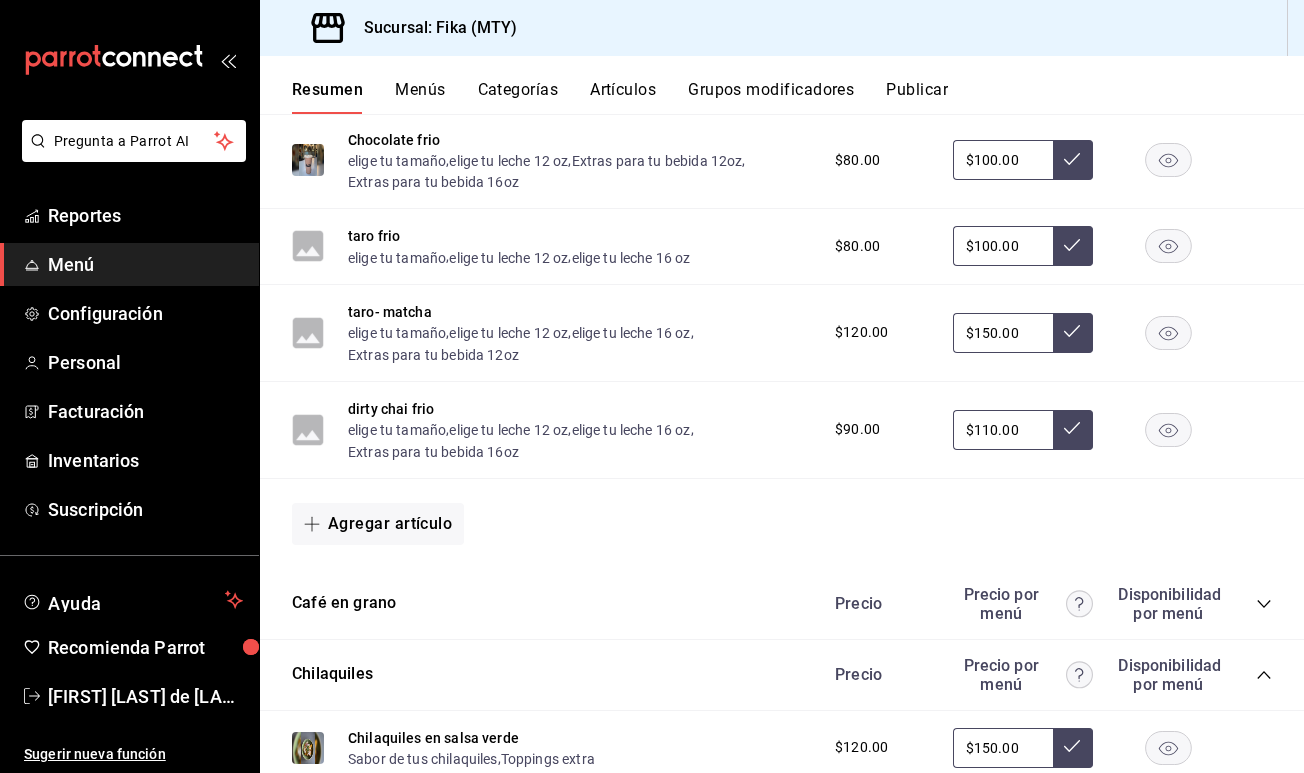 click on "Artículos" at bounding box center (623, 97) 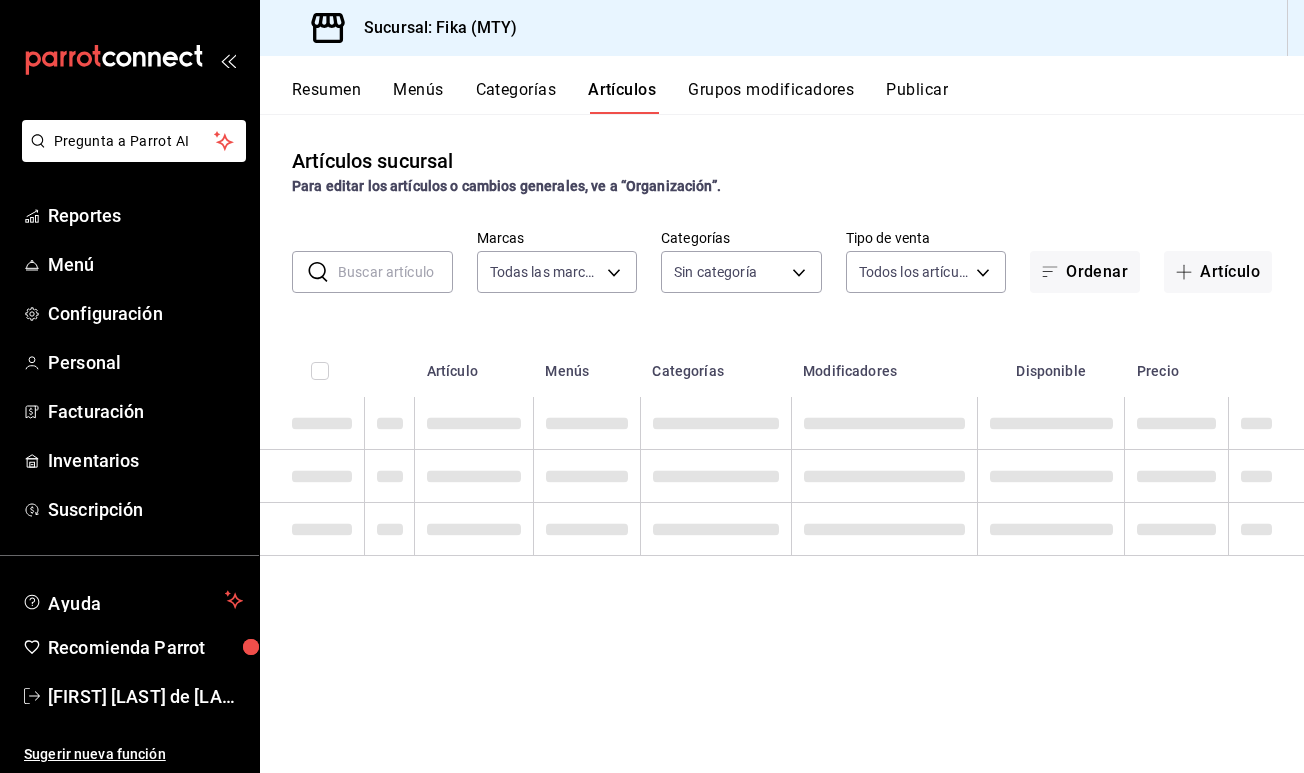 type on "7aaf3327-5c44-48f9-94f1-b594ce592dc8" 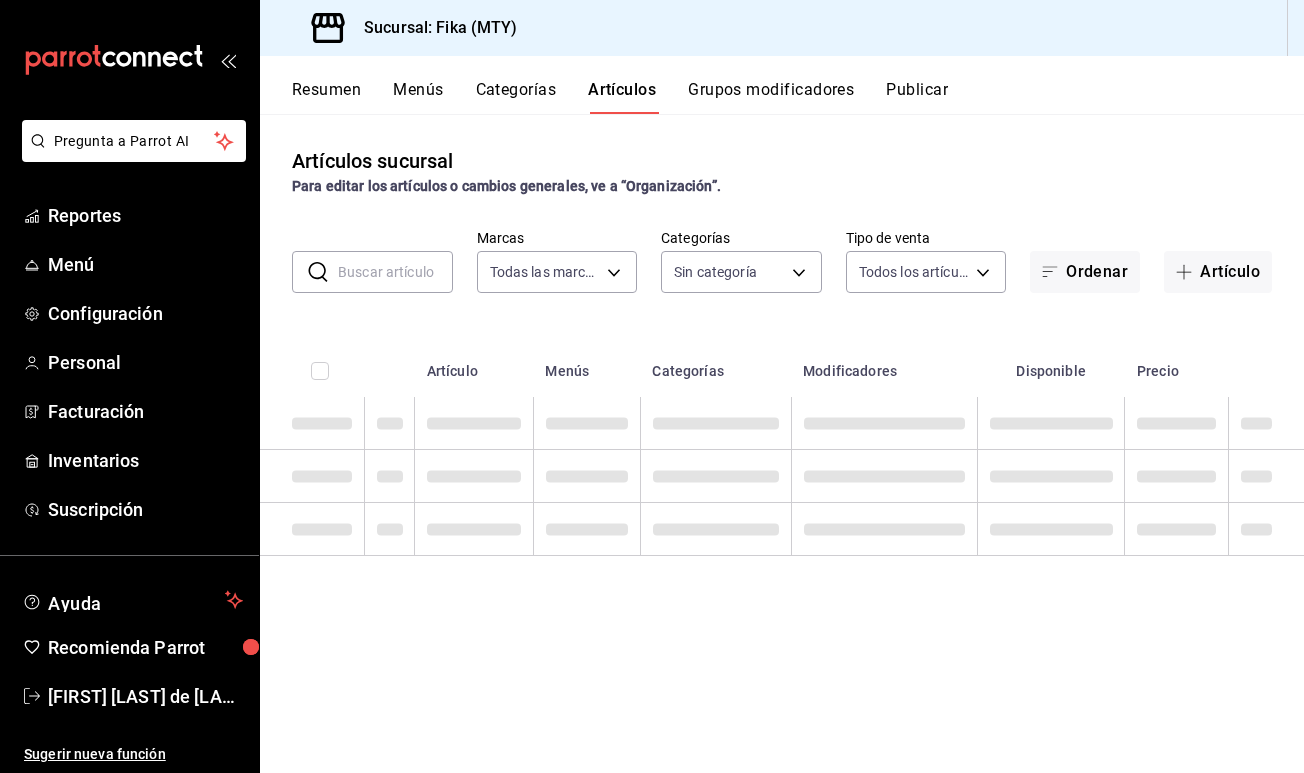 type on "6f1da3dd-1cae-4774-b684-46bf1ffc9cea,36dcdbeb-80b5-4c4a-b2da-d1f1a4c9851b,ebf51dc4-3dba-4f8e-90f5-7409313a1862,62db664c-c463-41e9-bc66-c11ef464608c,f22d6138-1ae2-4f96-908f-7673d227d93f,7e70e95e-5ba3-4f21-888c-2963e92caf12,79d04778-9198-49dd-9eab-98d0fb97183c,12dcf7a5-1ff5-4387-b4d1-0e74cc729970,1e11572d-ea92-41d3-8ccf-56e436ef467a,22fd1a29-6b7f-4947-abd3-be31a04a16ae,7624f917-c189-41d6-9e12-8304bff039a8,ec82ce52-554e-48c7-a1dc-b2331347b4be,305def45-6b66-479f-827e-864b907667a6" 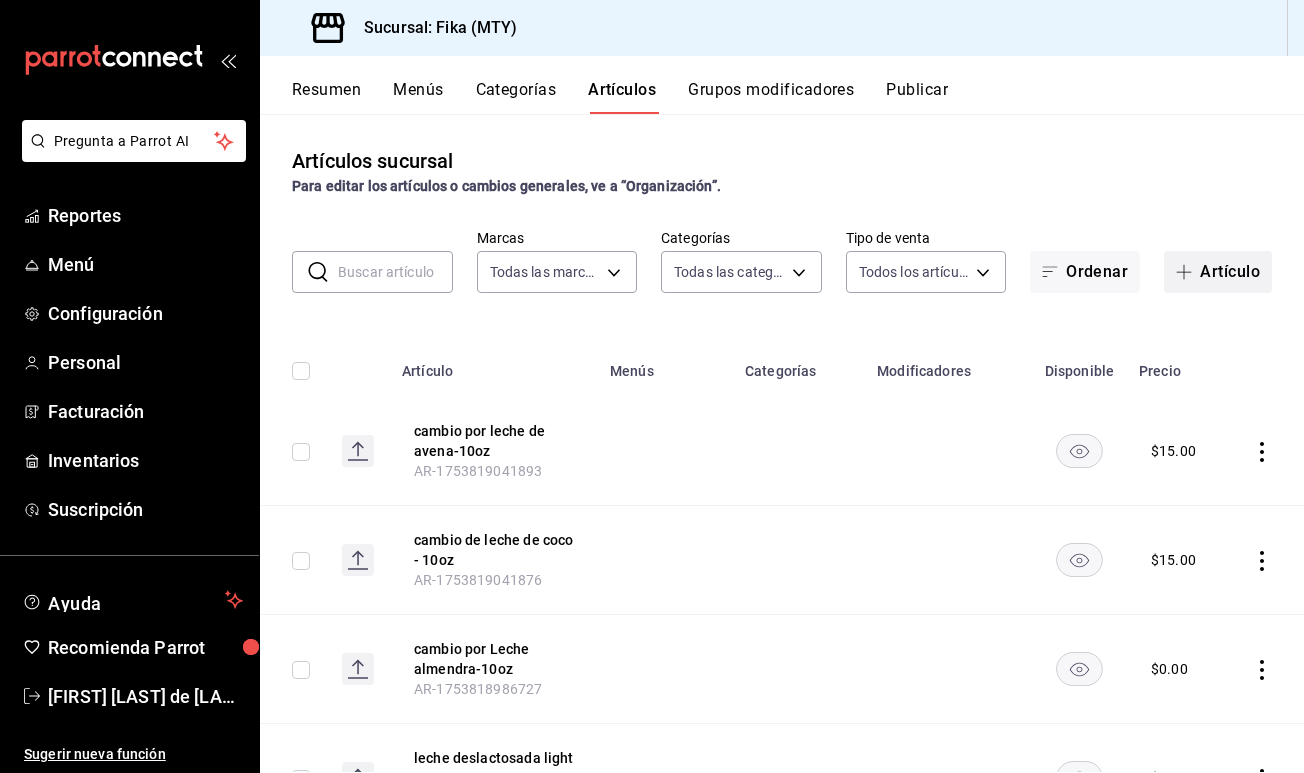 click on "Artículo" at bounding box center [1218, 272] 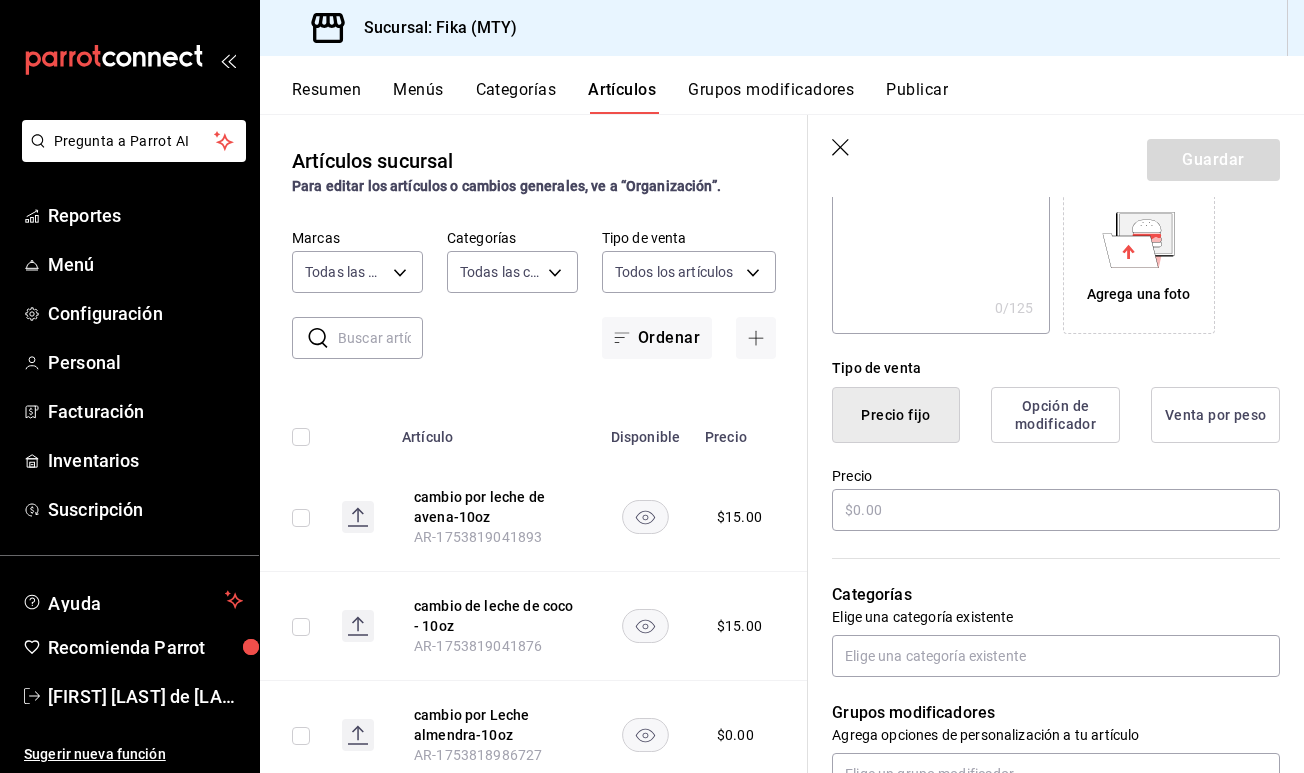 scroll, scrollTop: 357, scrollLeft: 0, axis: vertical 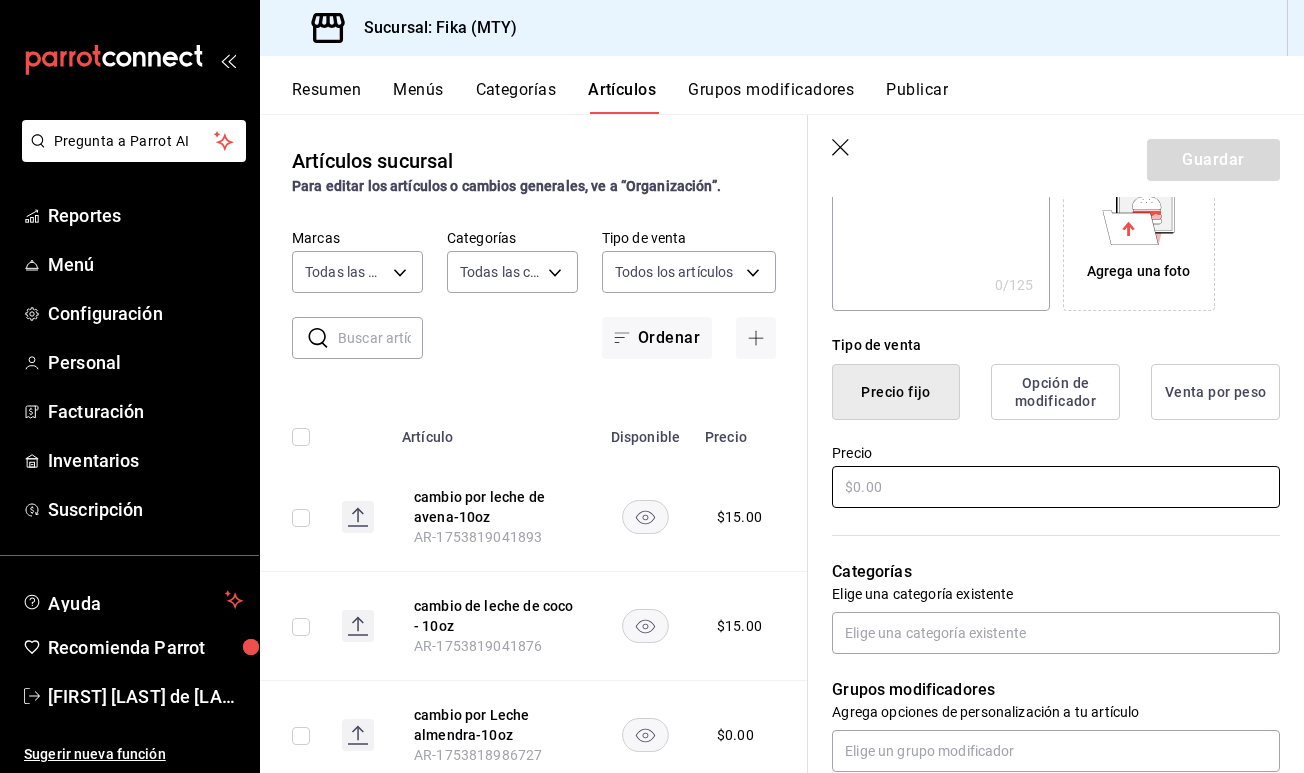 type on "muffin de chocolate" 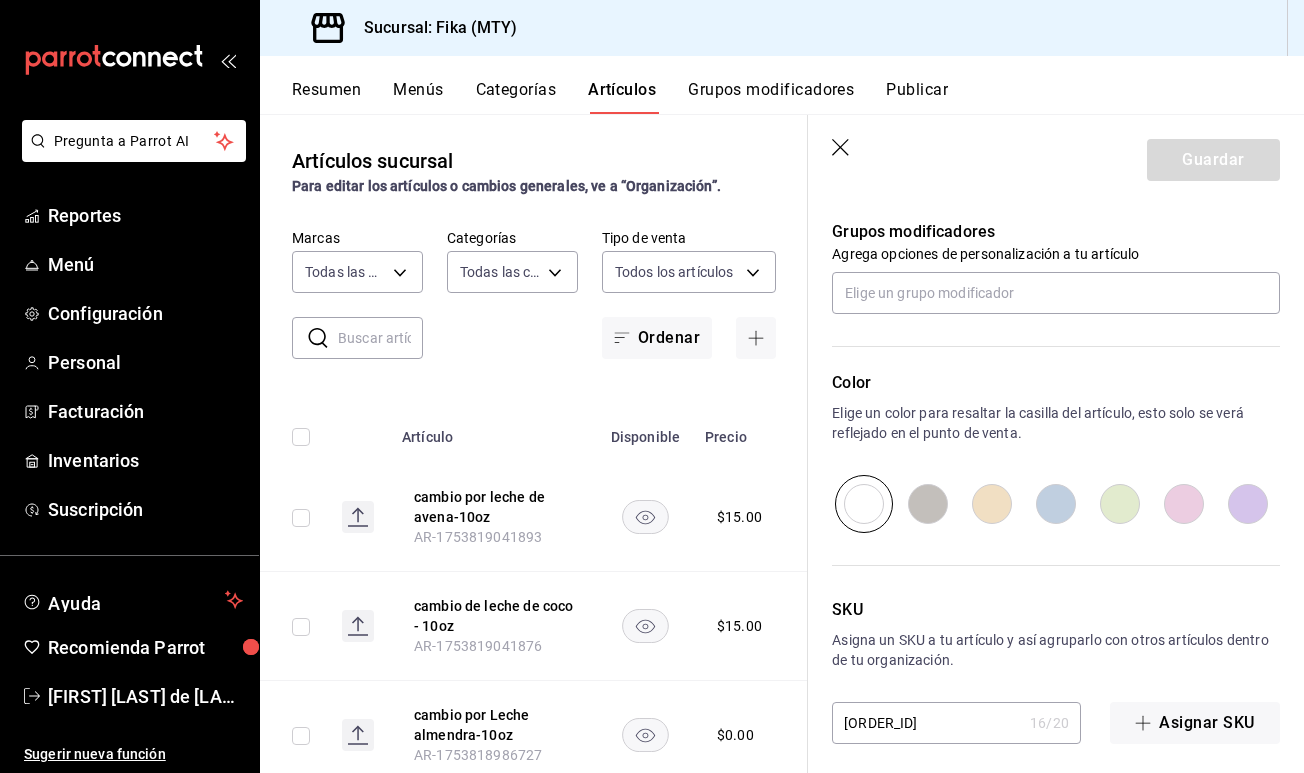 scroll, scrollTop: 817, scrollLeft: 0, axis: vertical 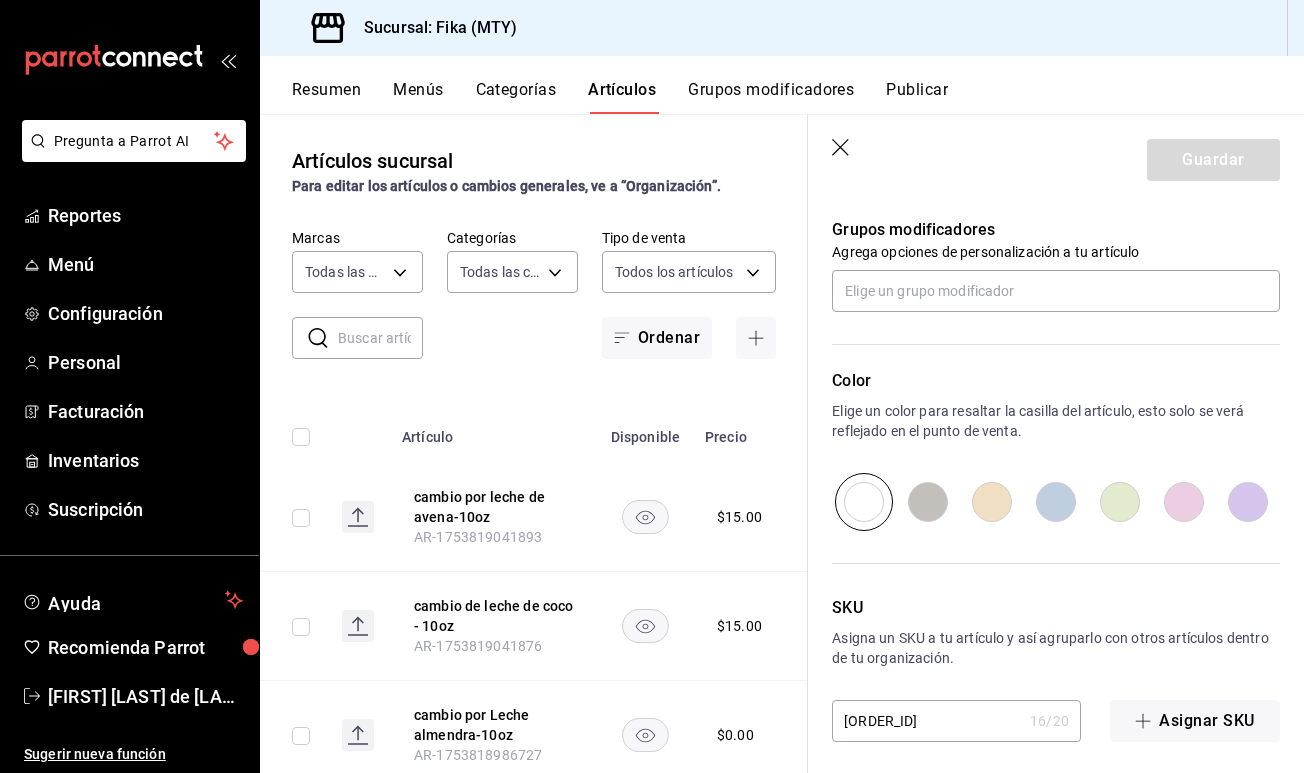 click 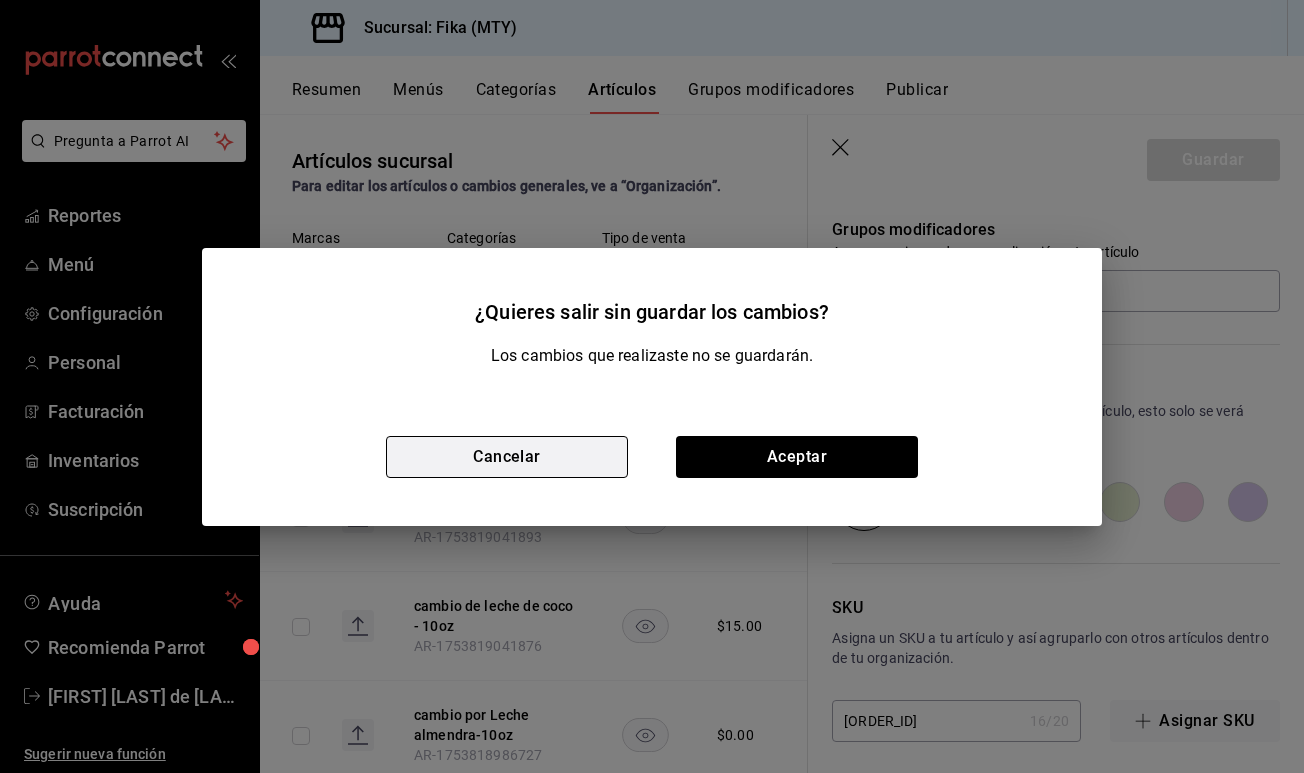 click on "Cancelar" at bounding box center [507, 457] 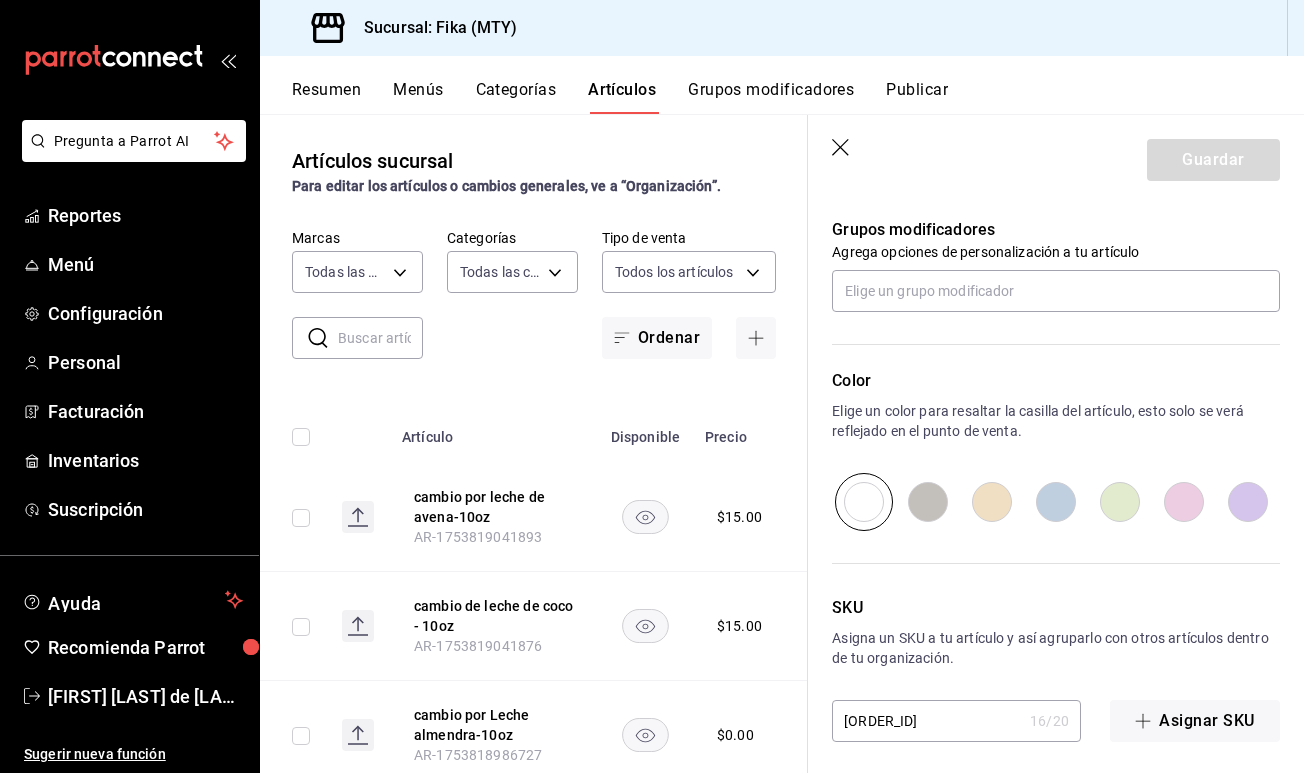 click 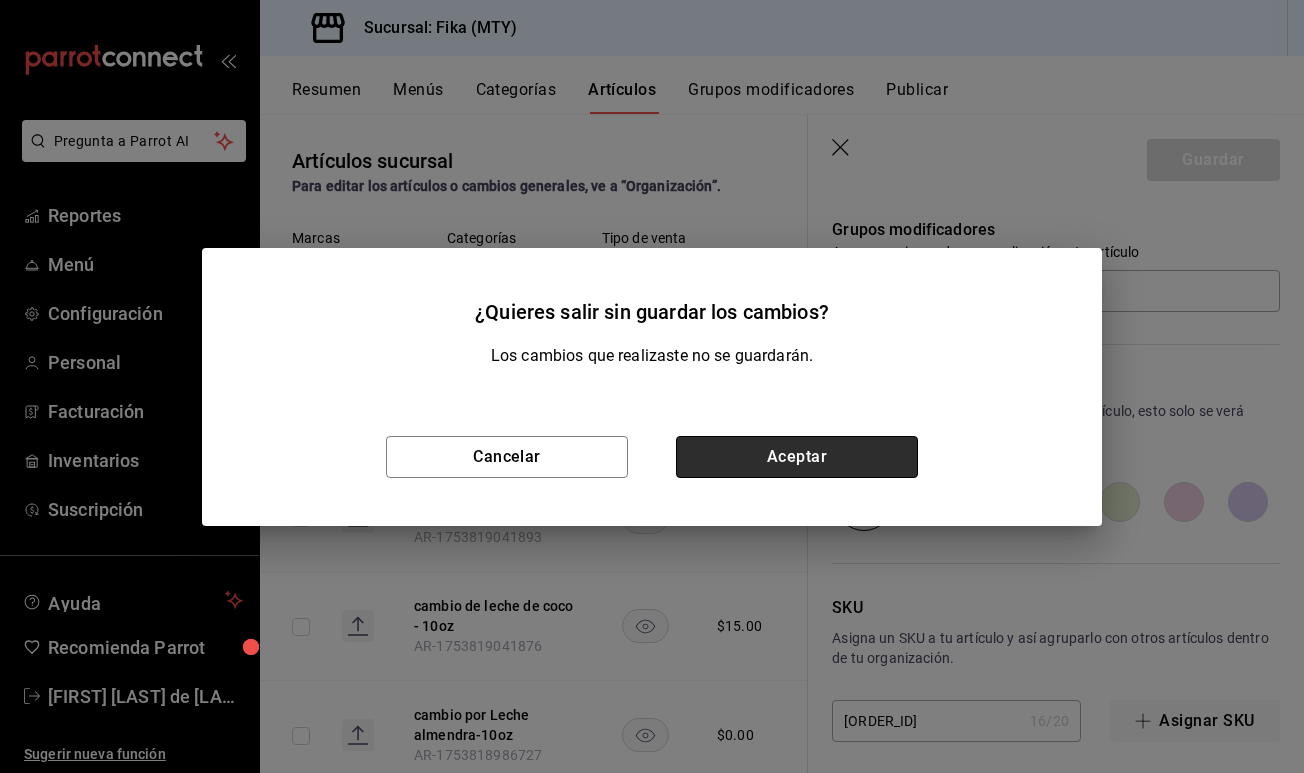 click on "Aceptar" at bounding box center (797, 457) 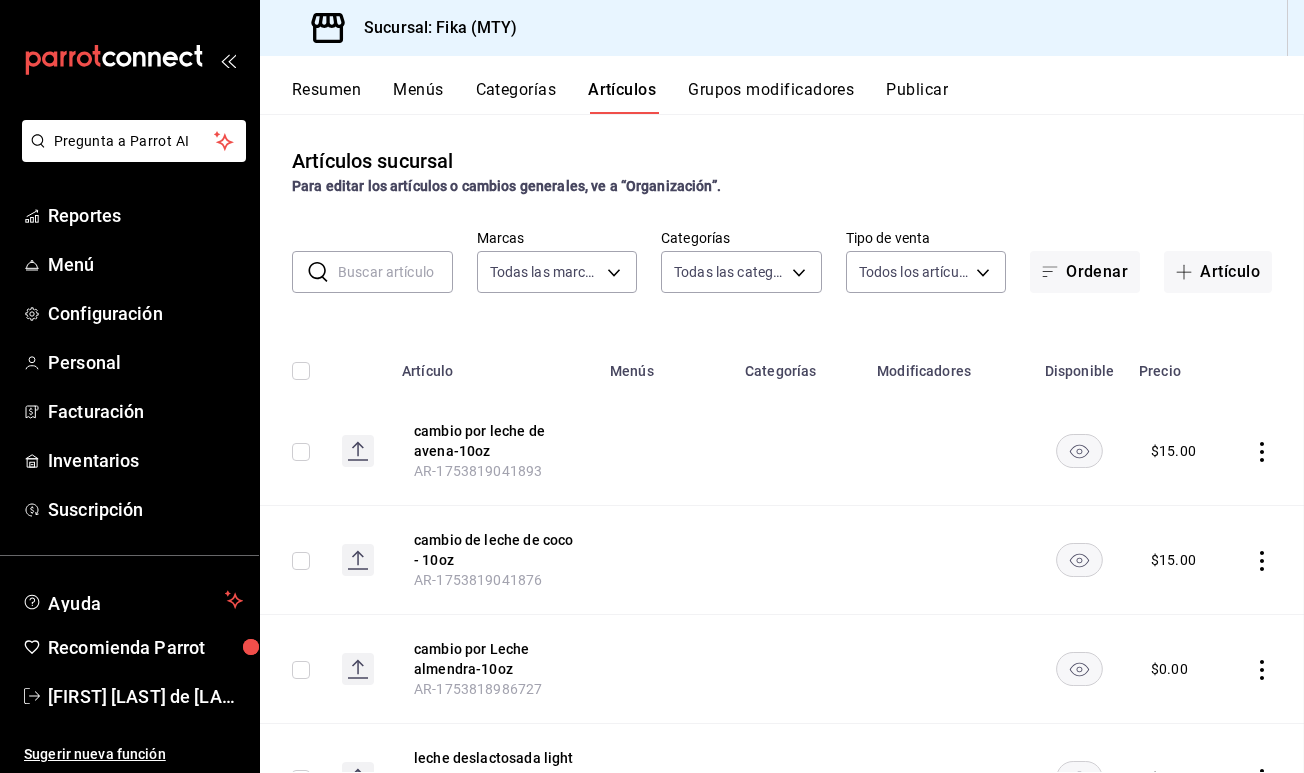 scroll, scrollTop: 0, scrollLeft: 0, axis: both 